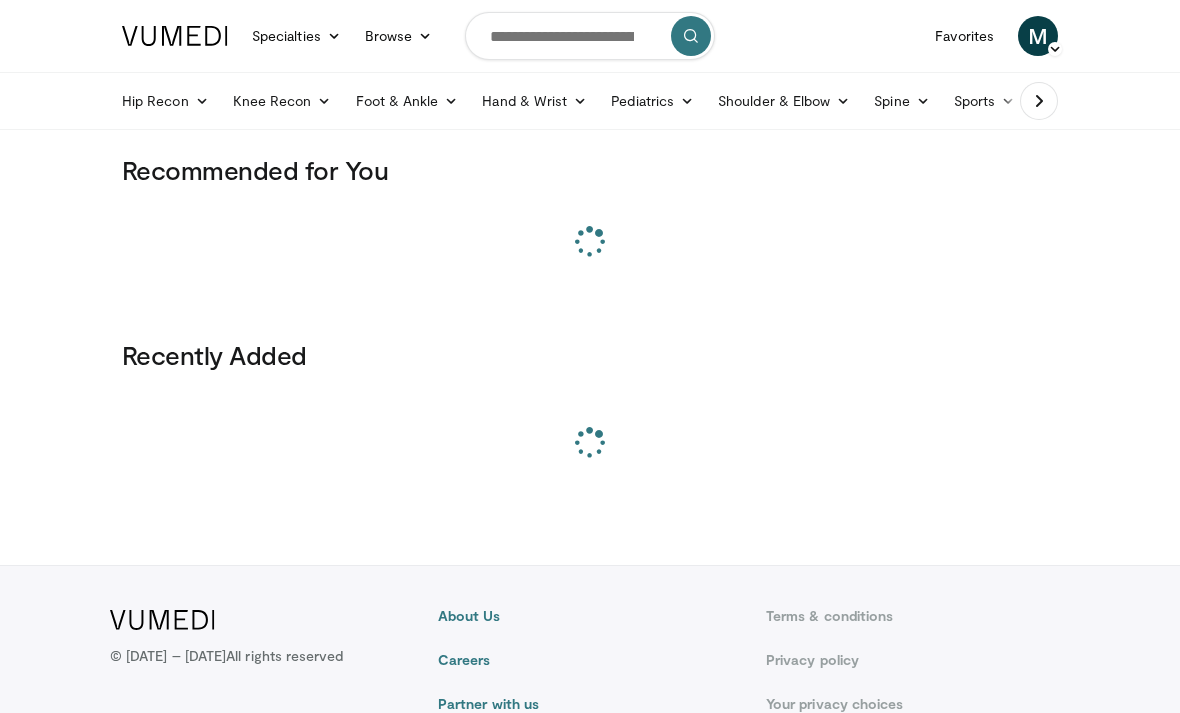 scroll, scrollTop: 0, scrollLeft: 0, axis: both 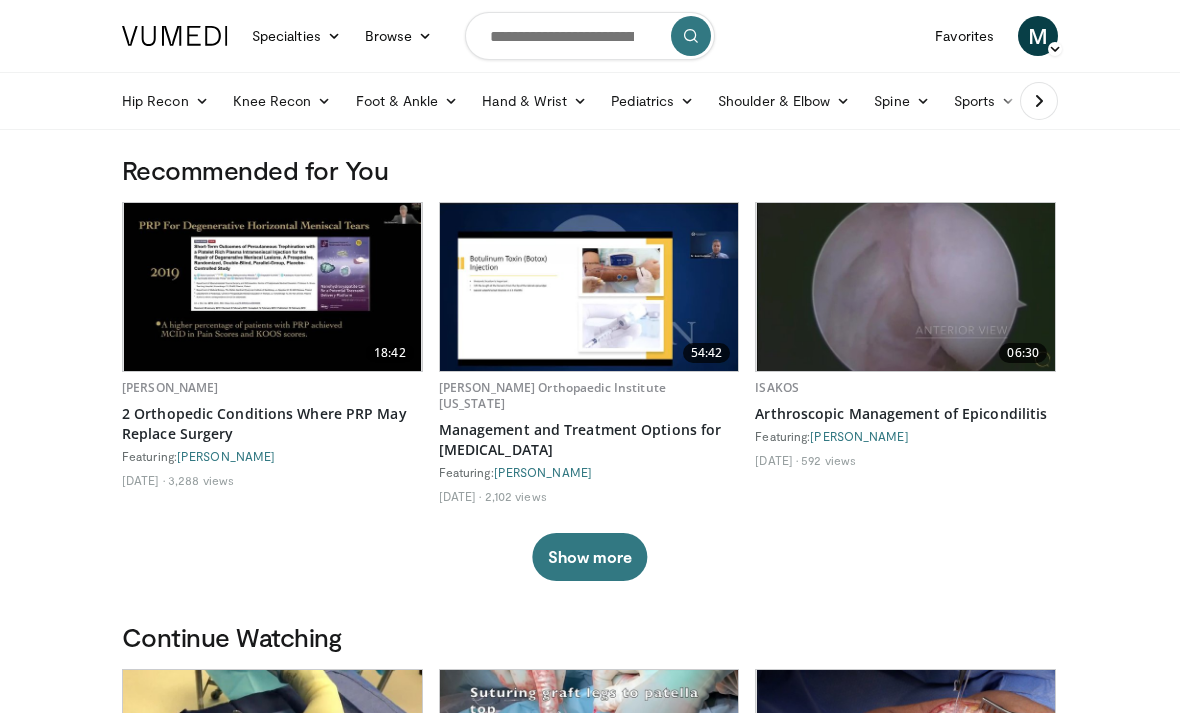 click on "Favorites" at bounding box center (964, 36) 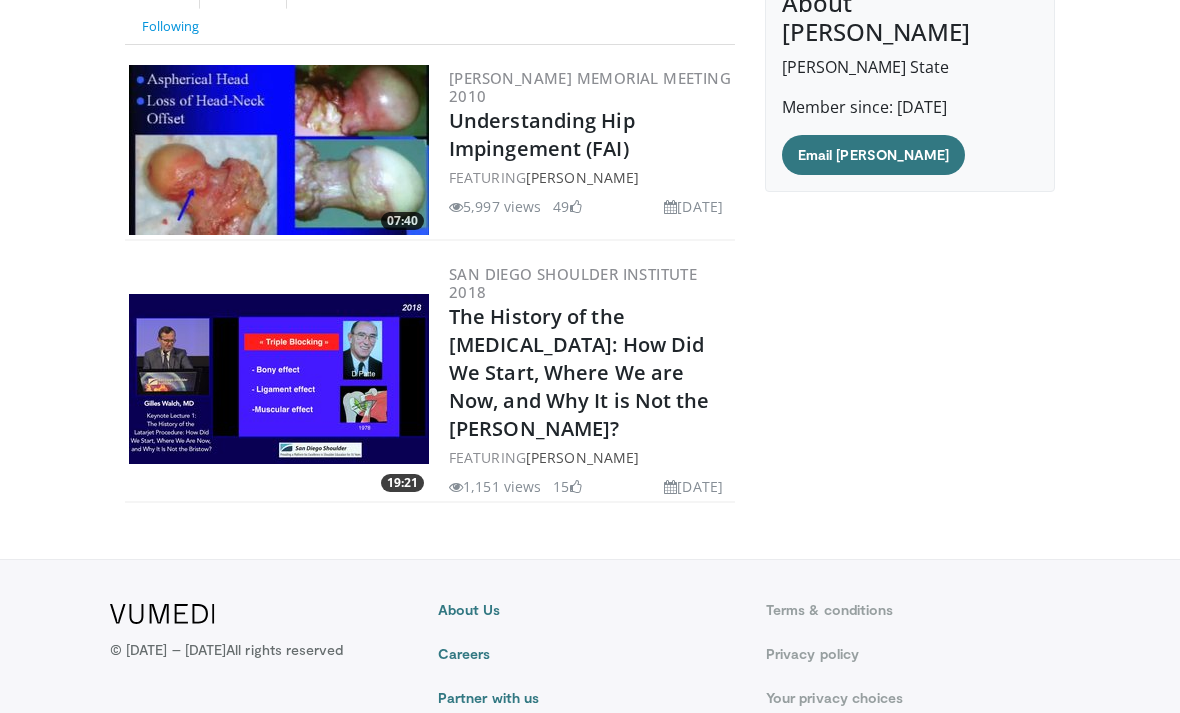 scroll, scrollTop: 0, scrollLeft: 0, axis: both 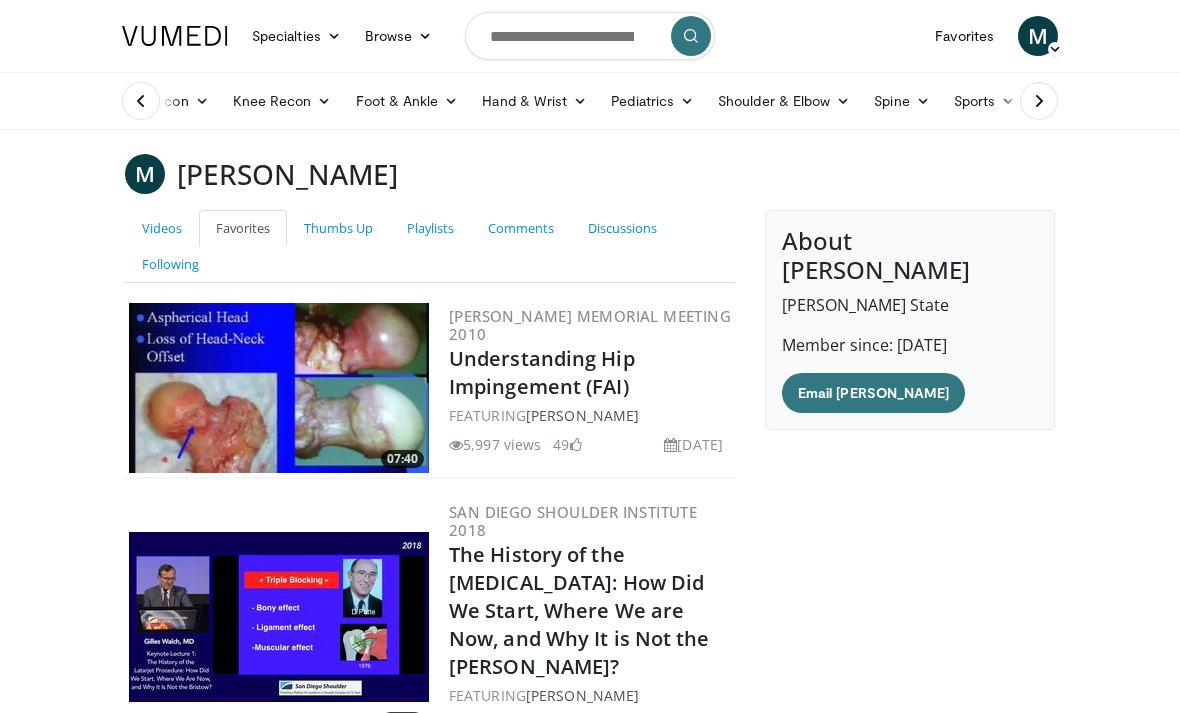 click on "Playlists" at bounding box center (430, 228) 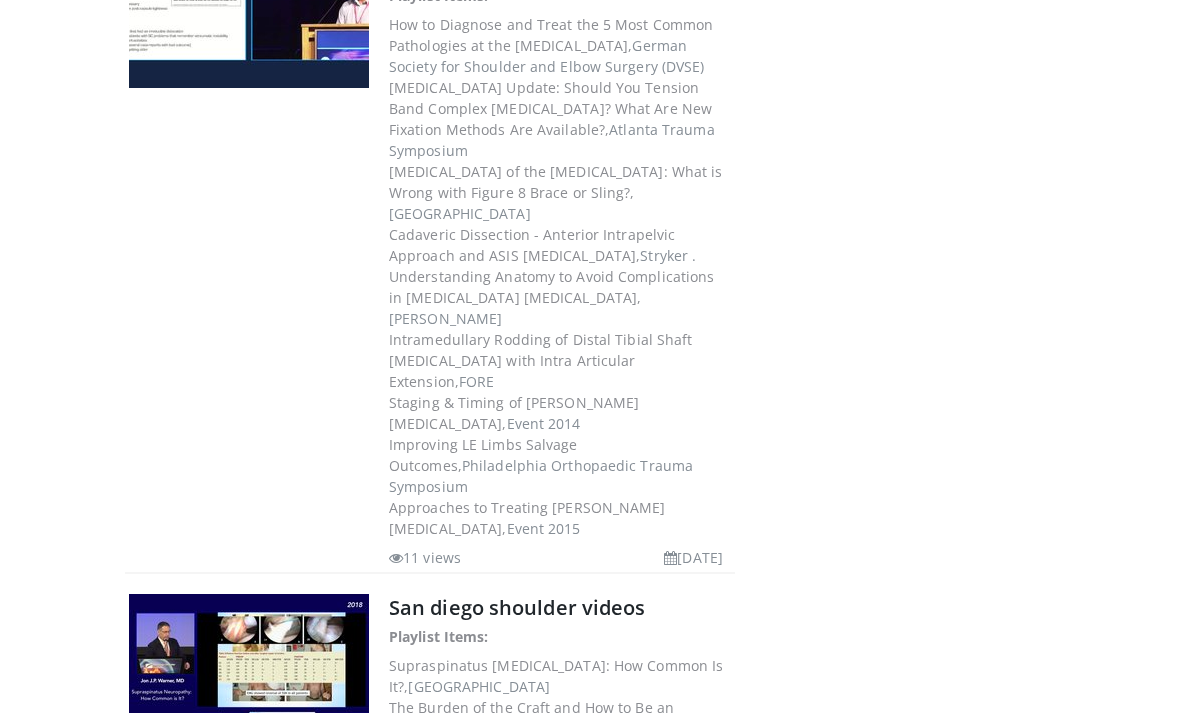 scroll, scrollTop: 12931, scrollLeft: 0, axis: vertical 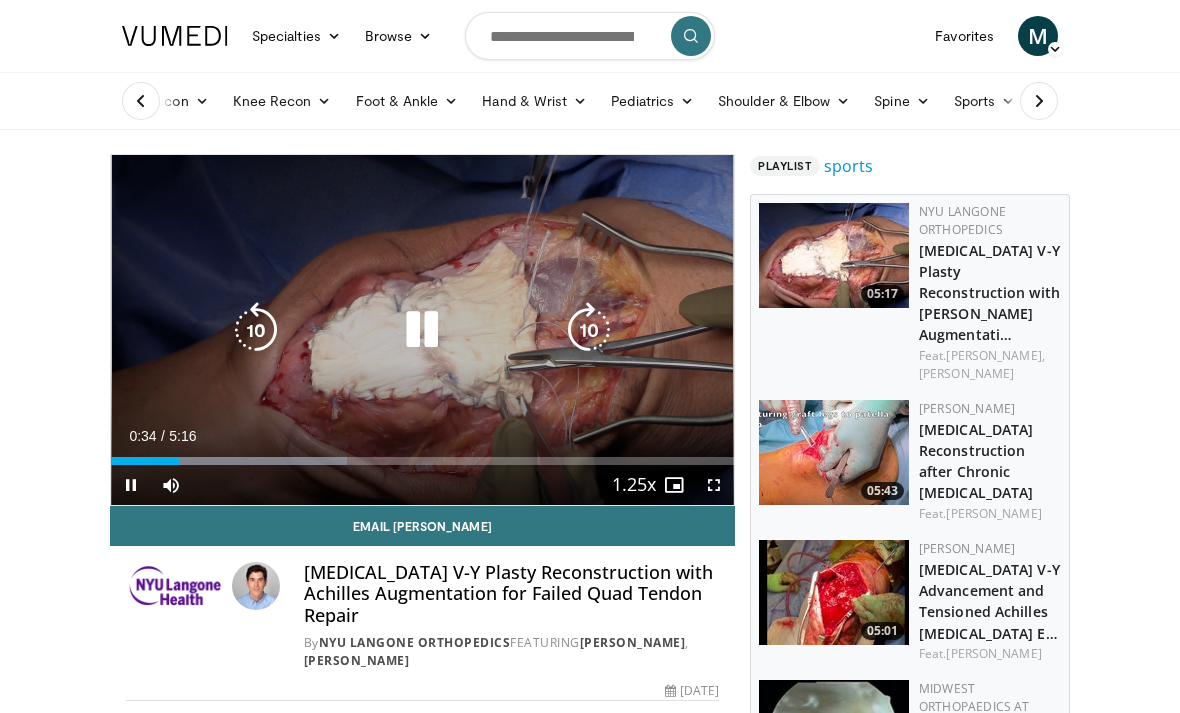 click at bounding box center [589, 330] 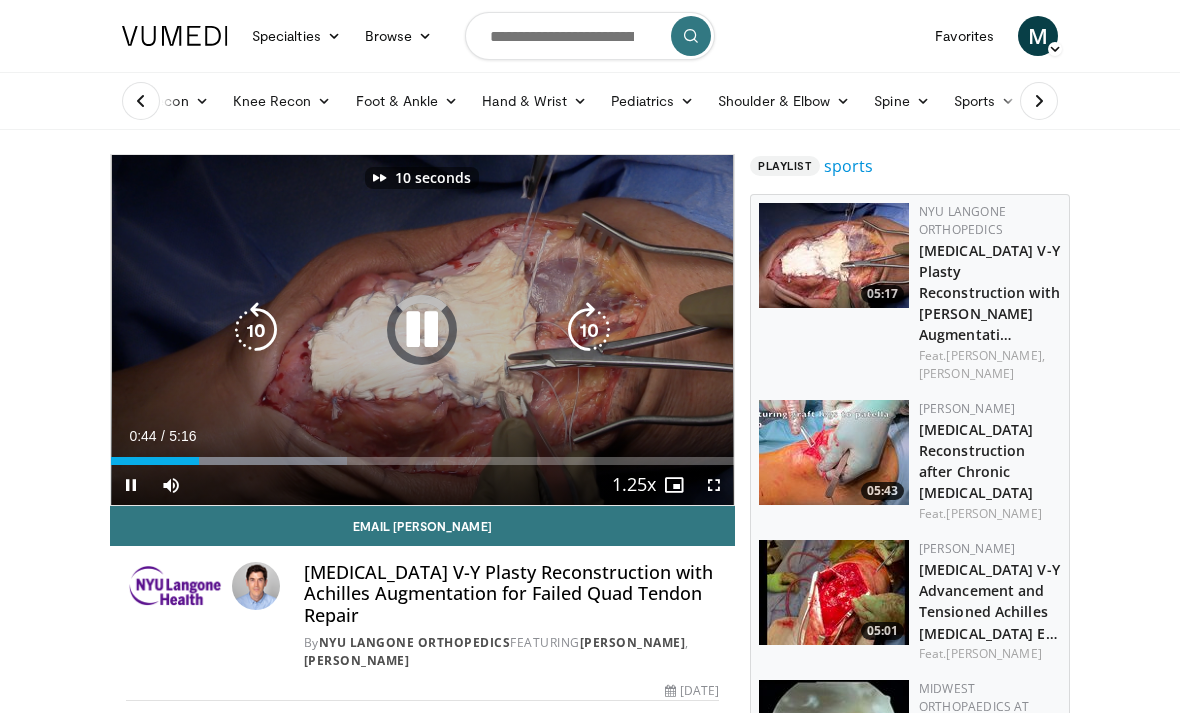 click at bounding box center (589, 330) 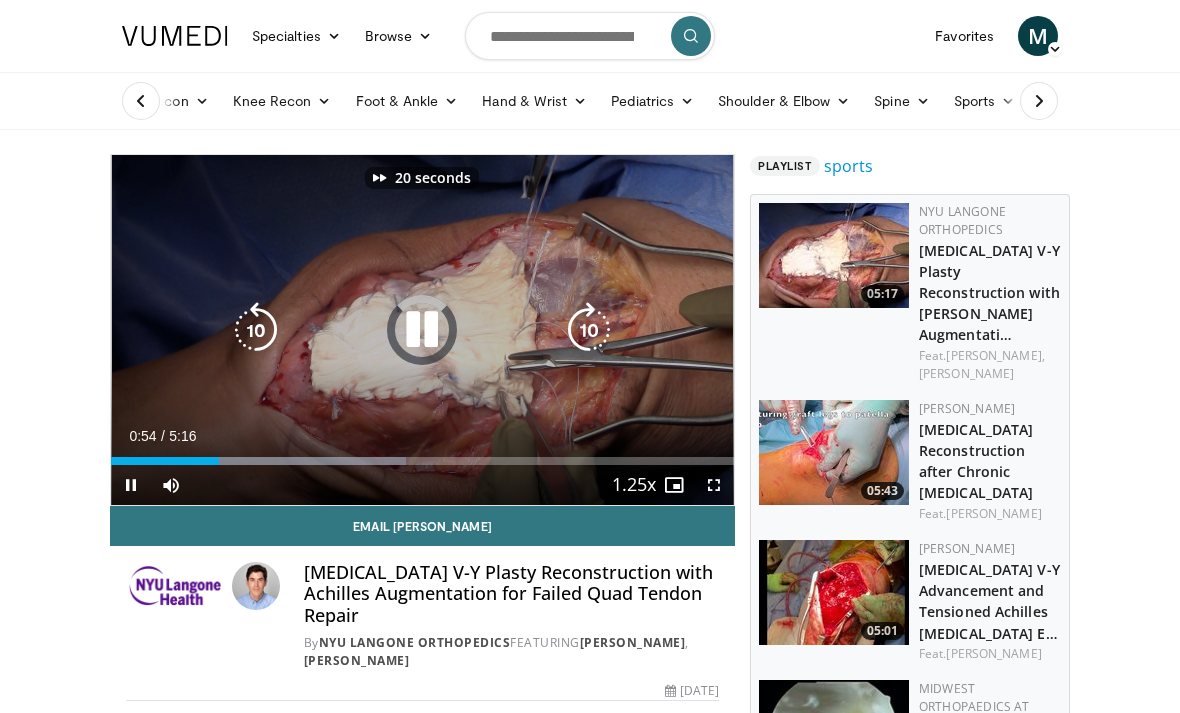 click at bounding box center (589, 330) 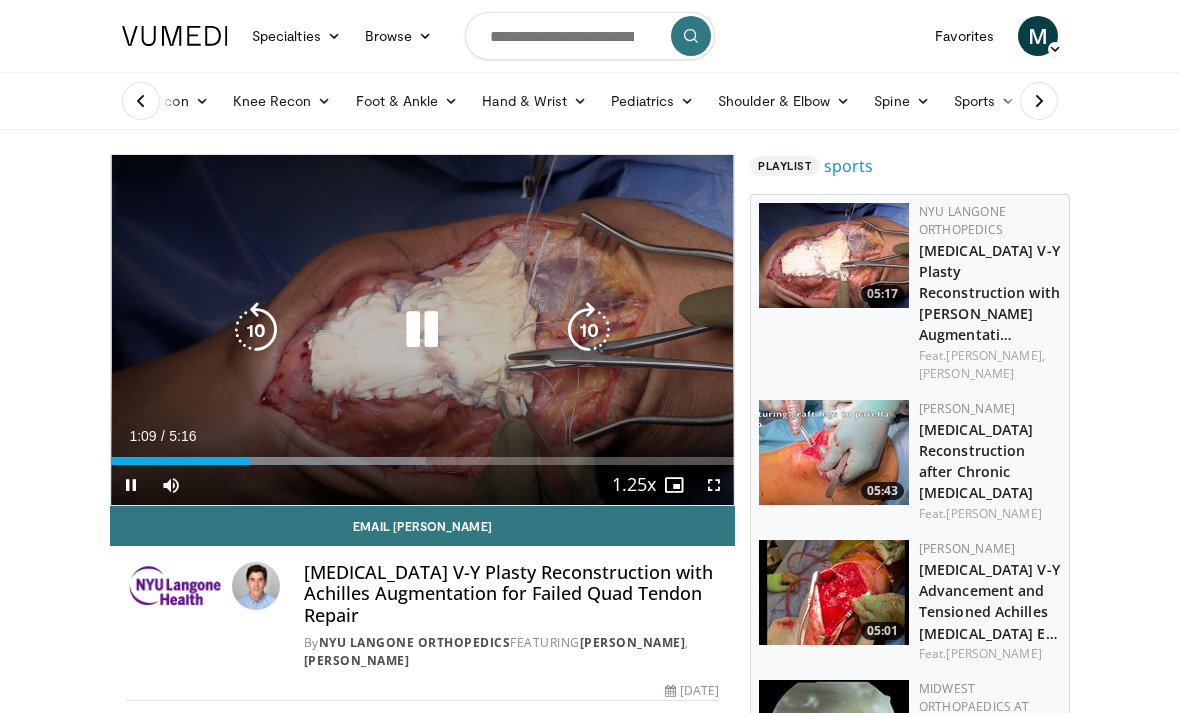 click at bounding box center (589, 330) 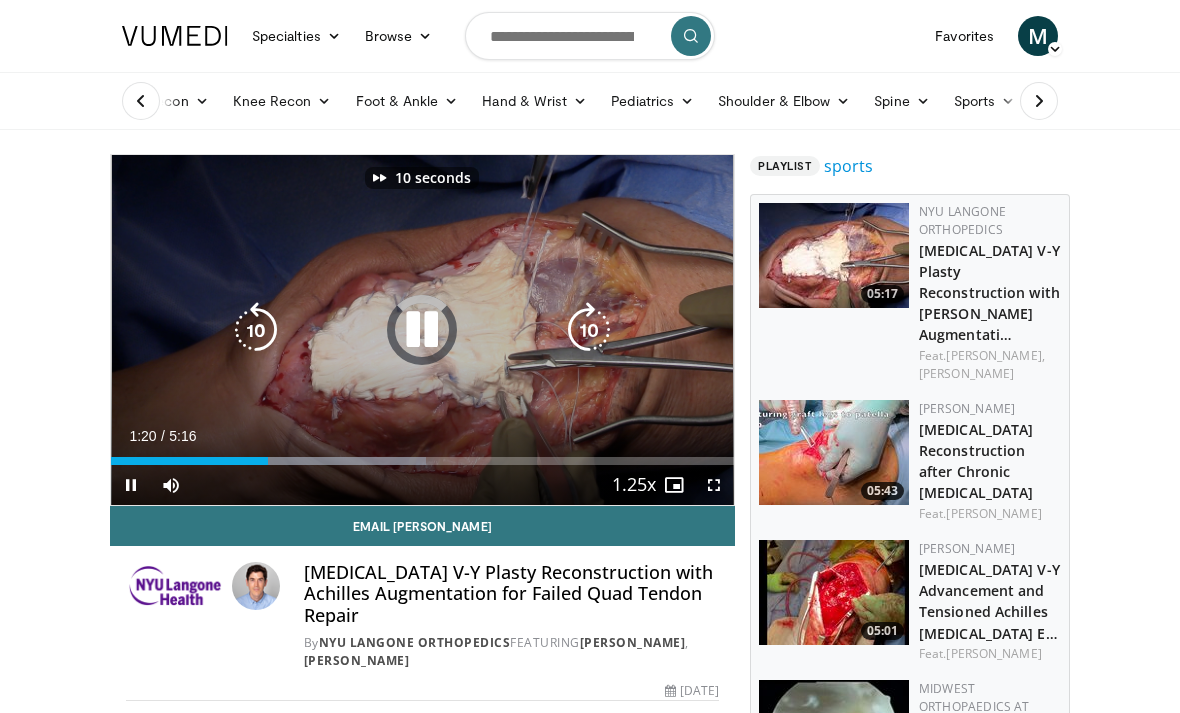 click at bounding box center (589, 330) 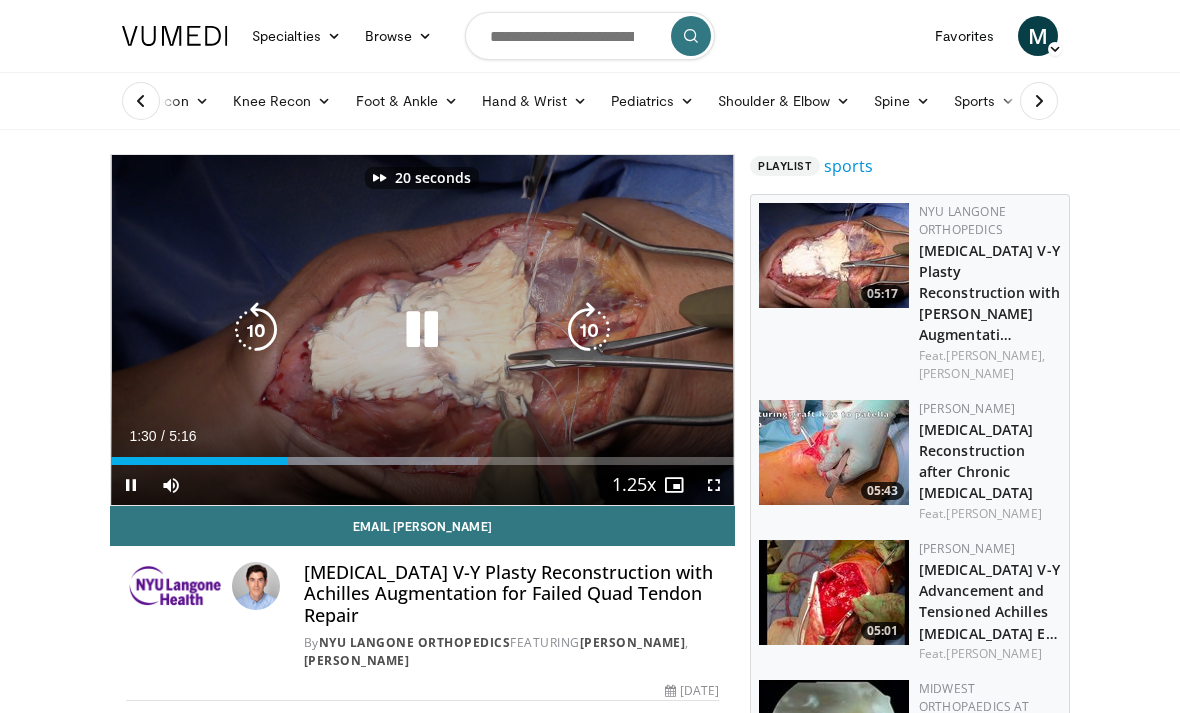 click at bounding box center [589, 330] 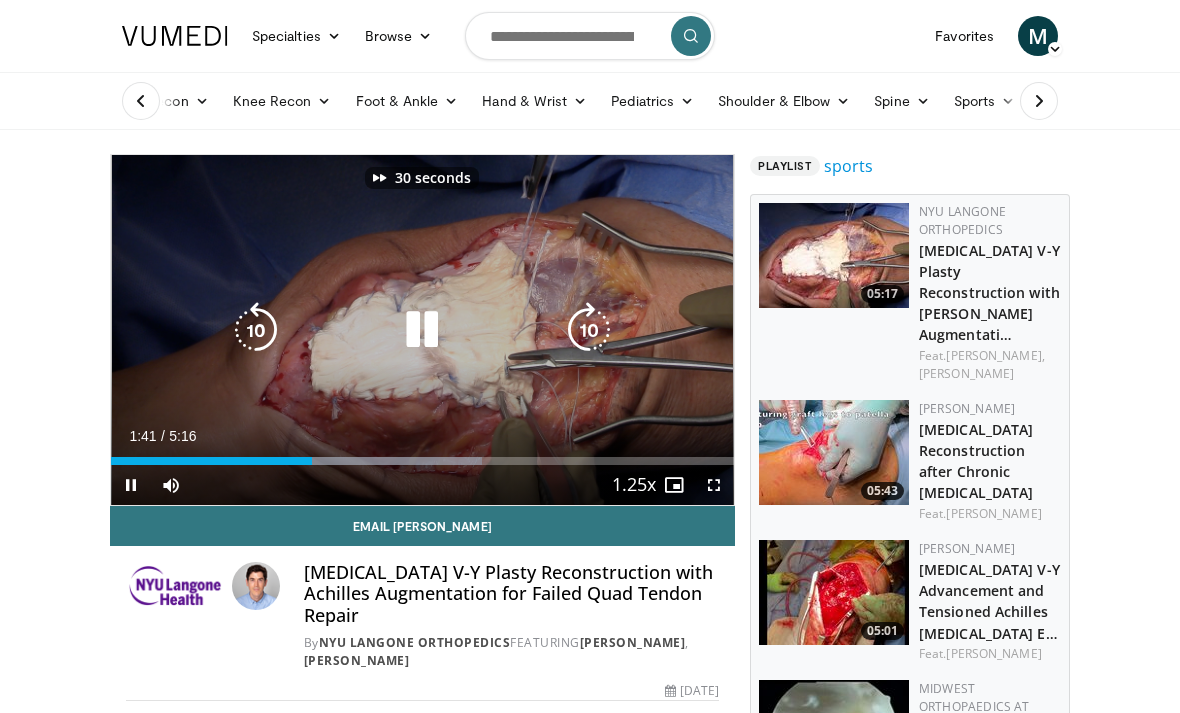 click at bounding box center [589, 330] 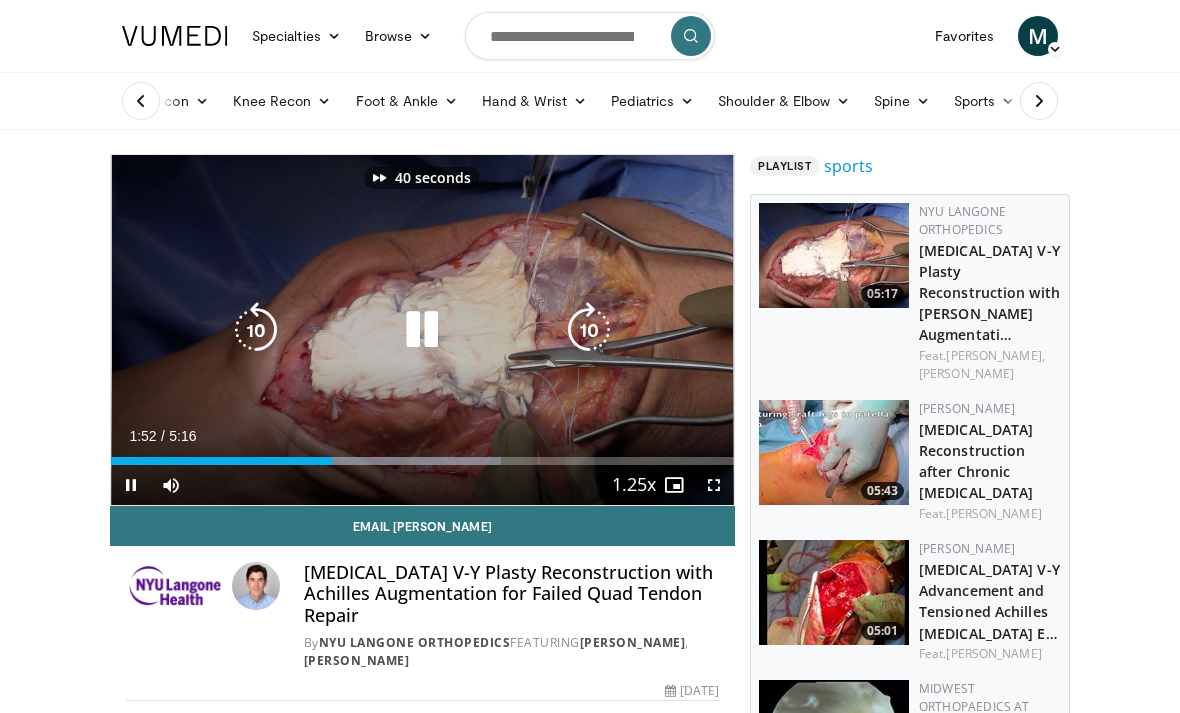 click at bounding box center [589, 330] 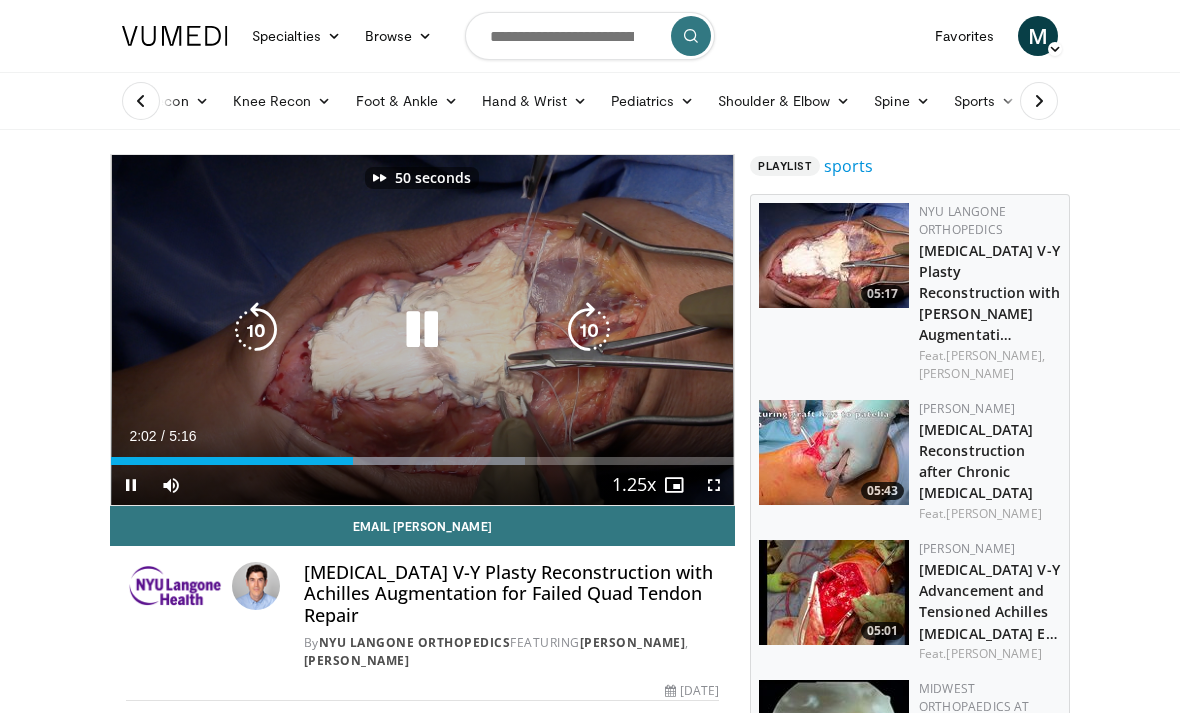 click at bounding box center (589, 330) 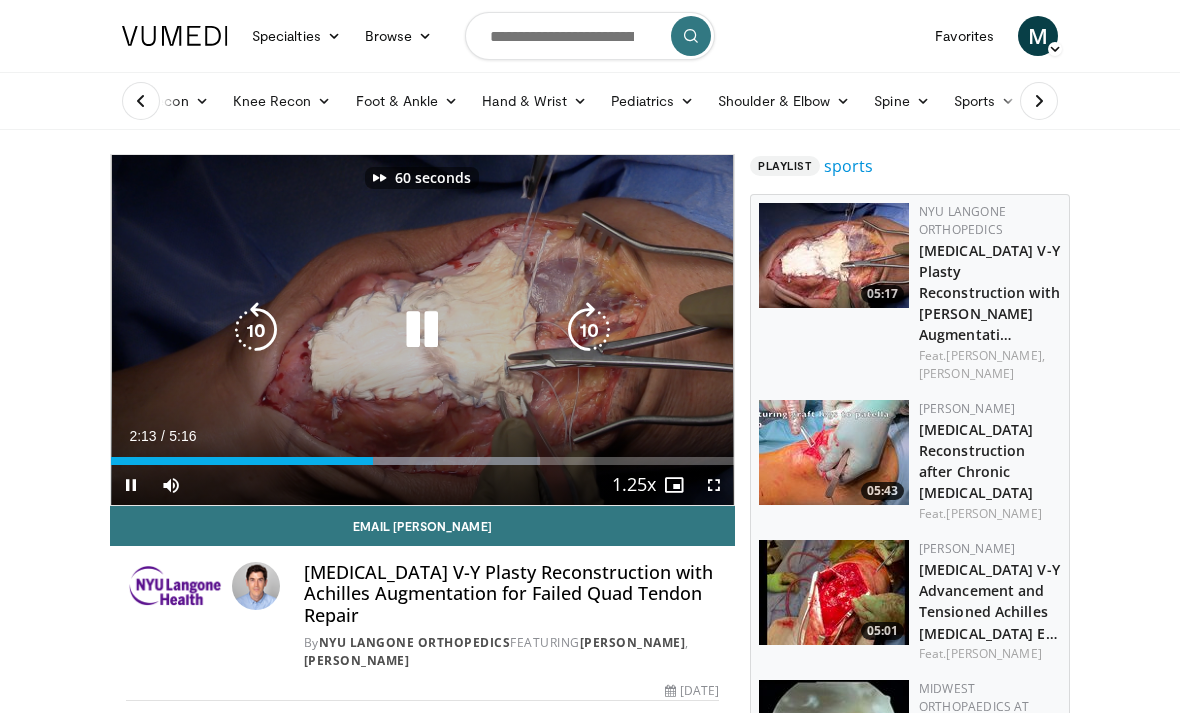 click at bounding box center (589, 330) 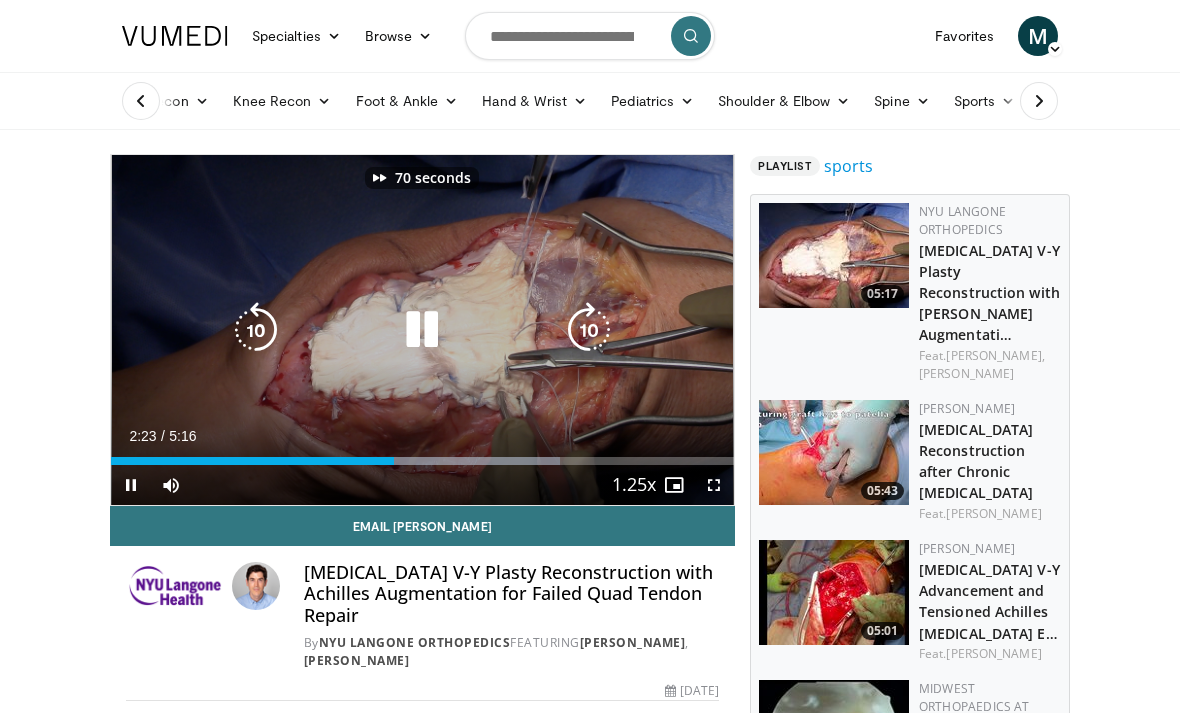 click at bounding box center (589, 330) 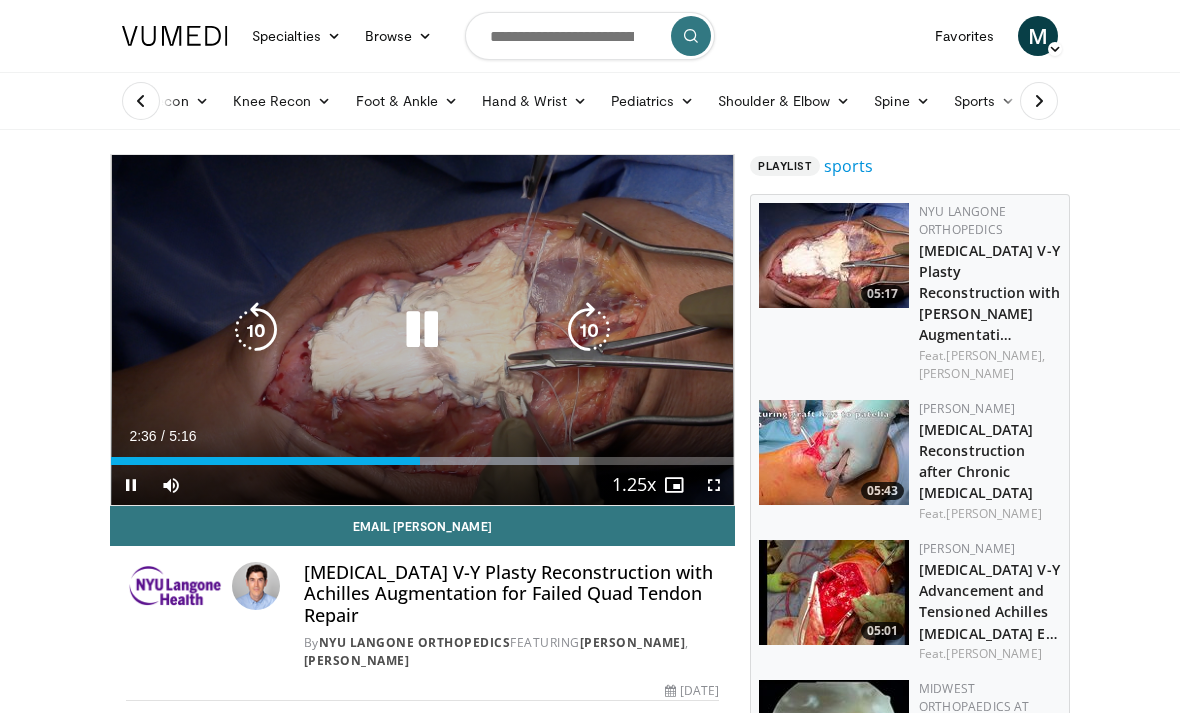 click at bounding box center (589, 330) 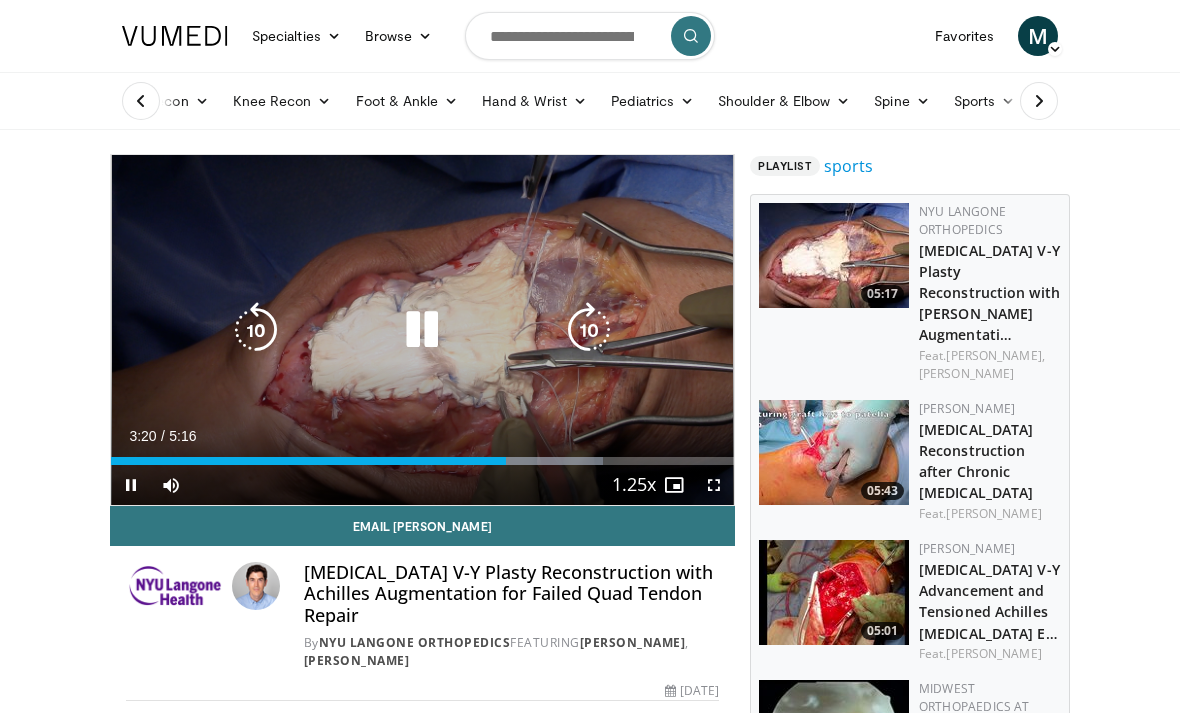 click at bounding box center [589, 330] 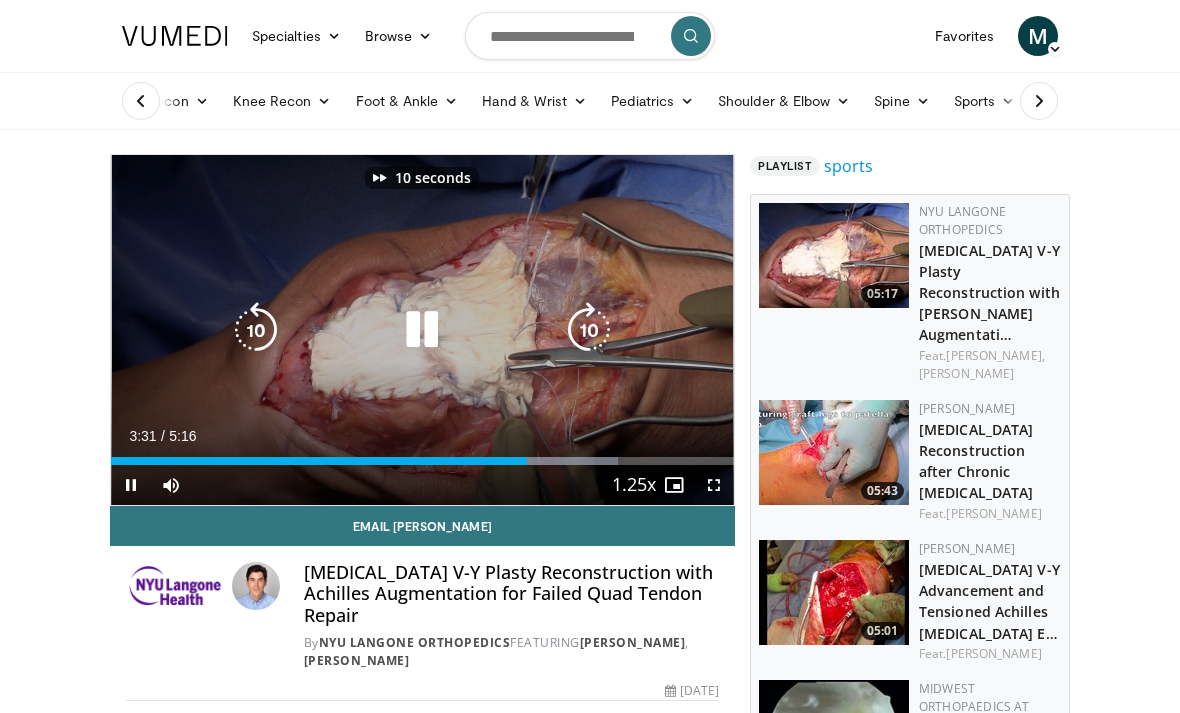 click at bounding box center (589, 330) 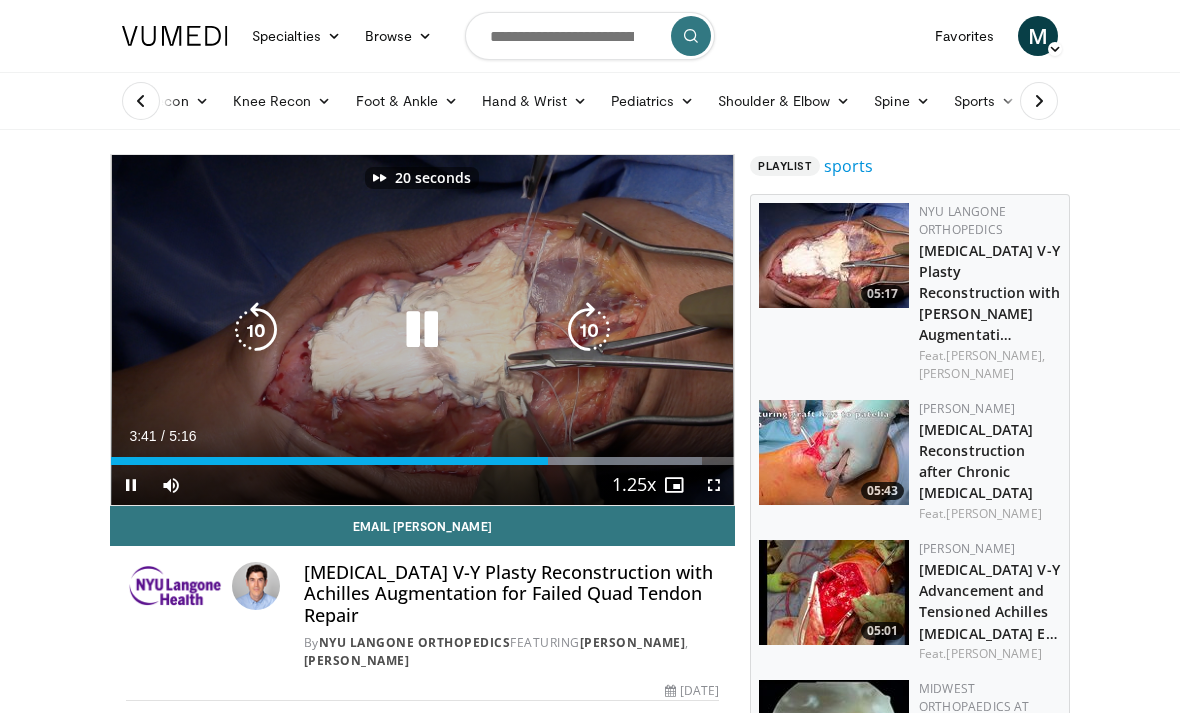 click at bounding box center [589, 330] 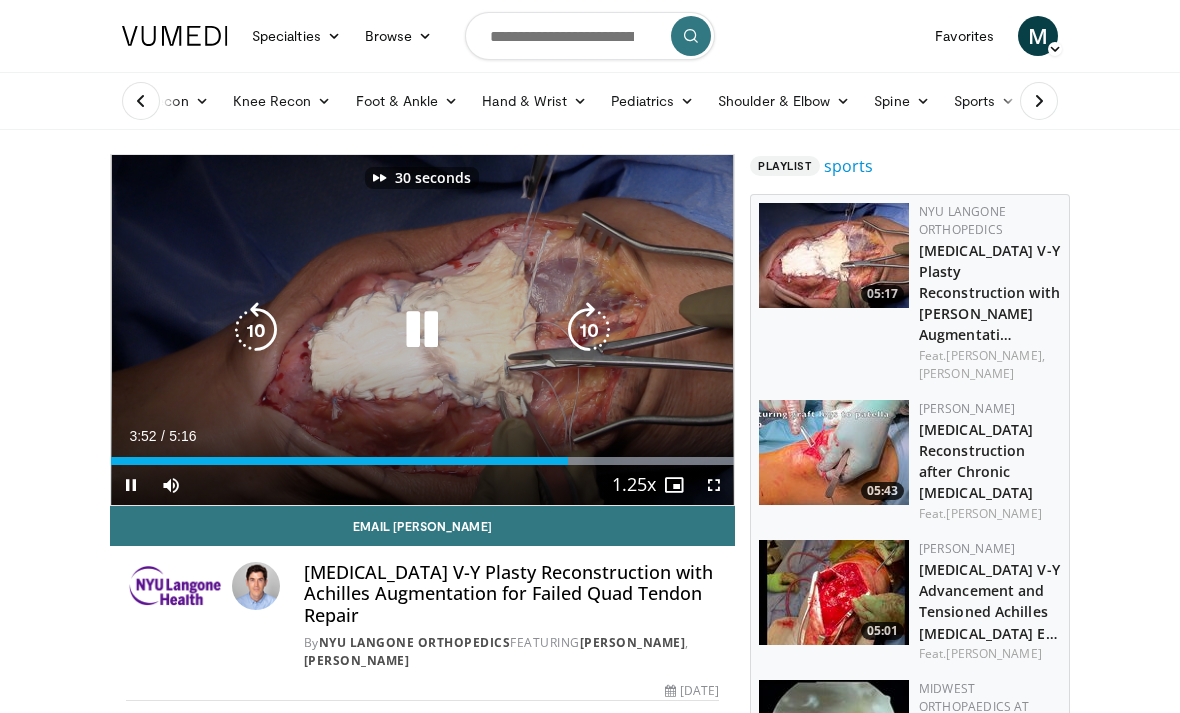 click at bounding box center [589, 330] 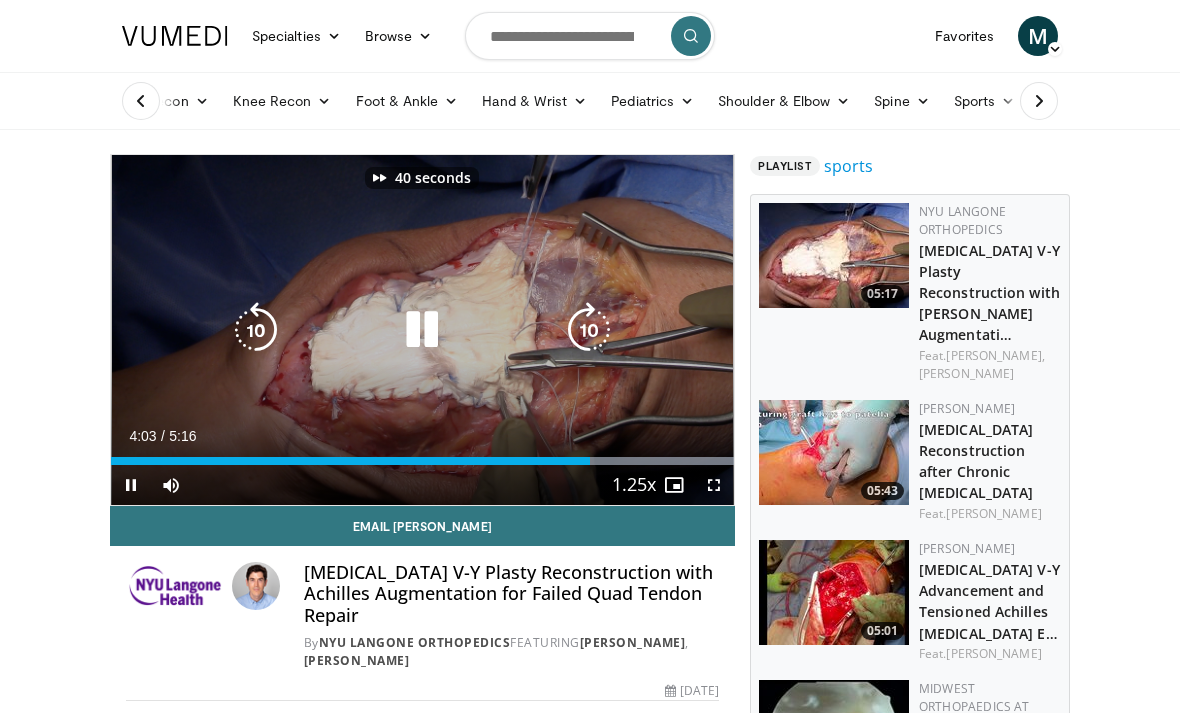 click at bounding box center [589, 330] 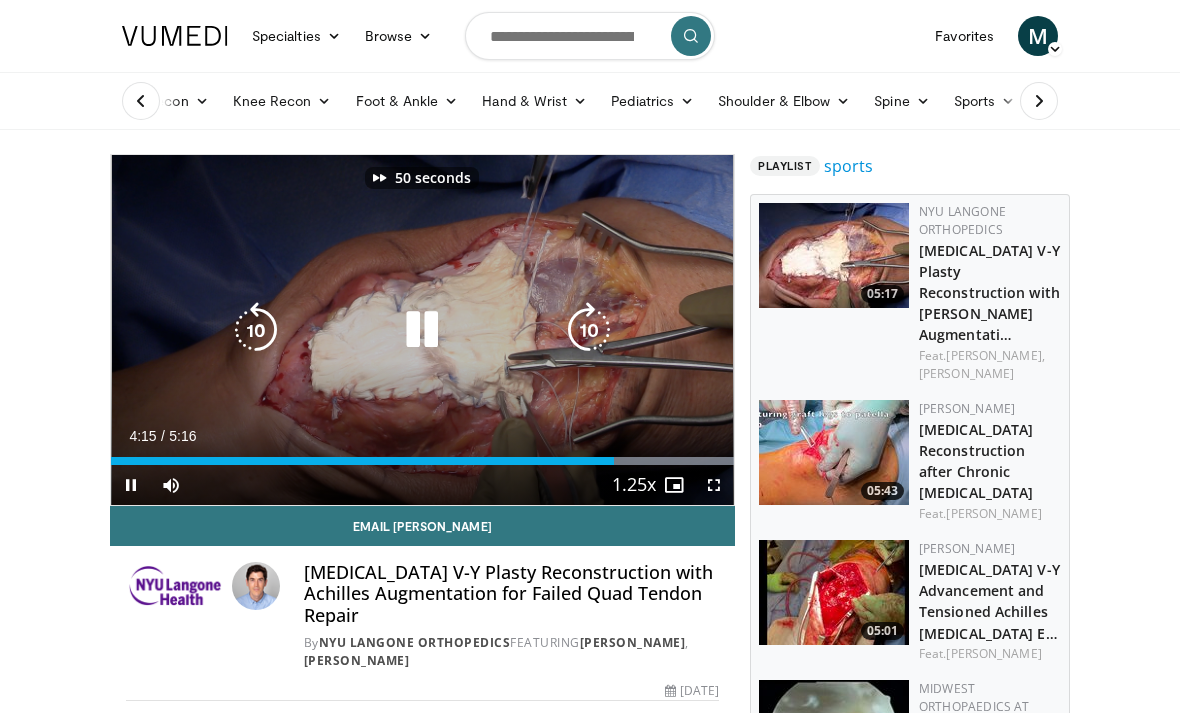 click at bounding box center [589, 330] 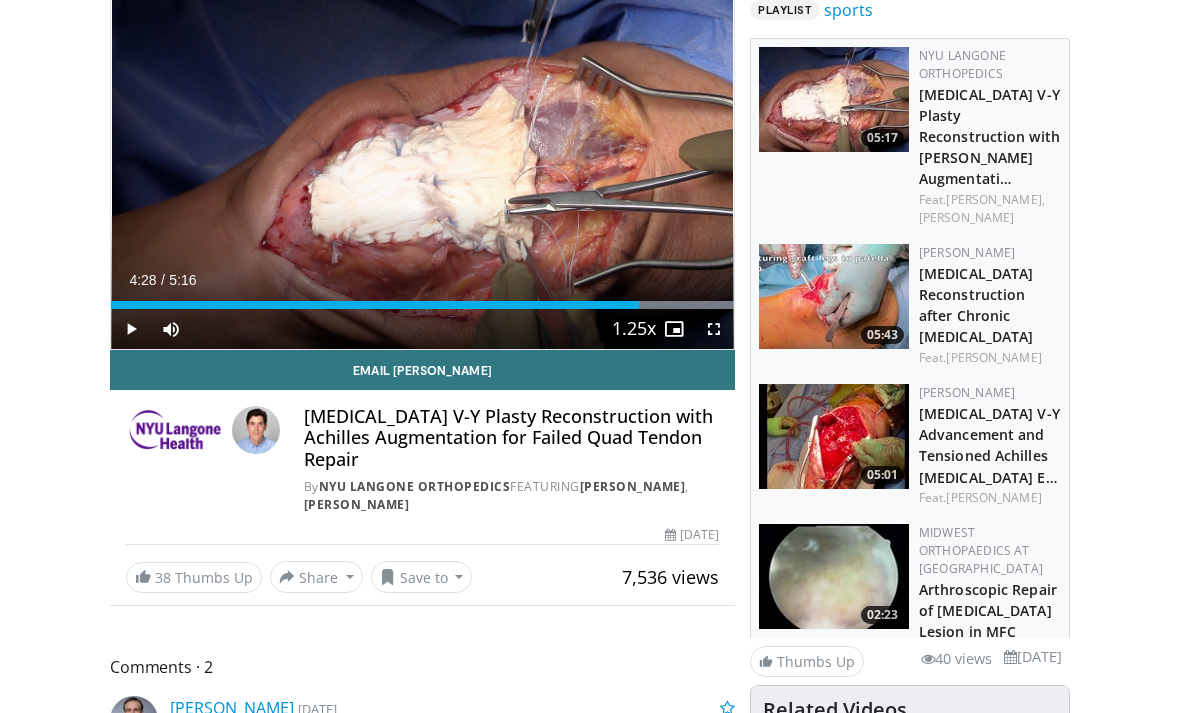 scroll, scrollTop: 149, scrollLeft: 0, axis: vertical 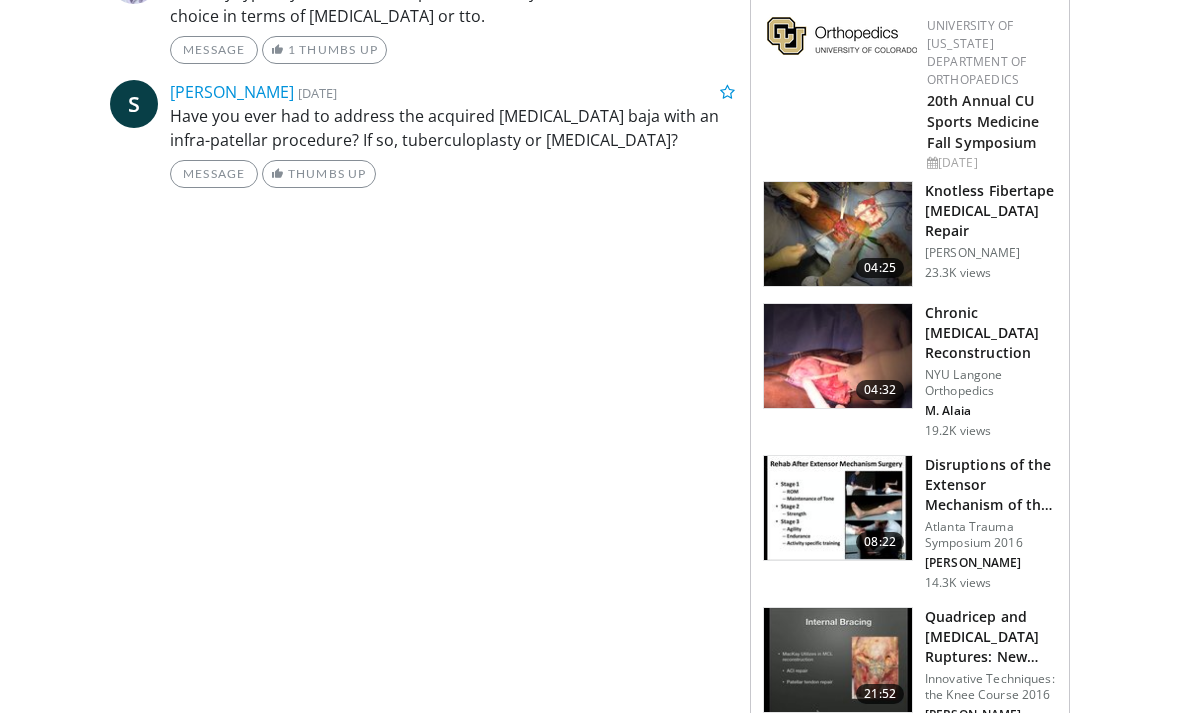 click on "Chronic Quadriceps Tendon Rupture Reconstruction" at bounding box center [991, 333] 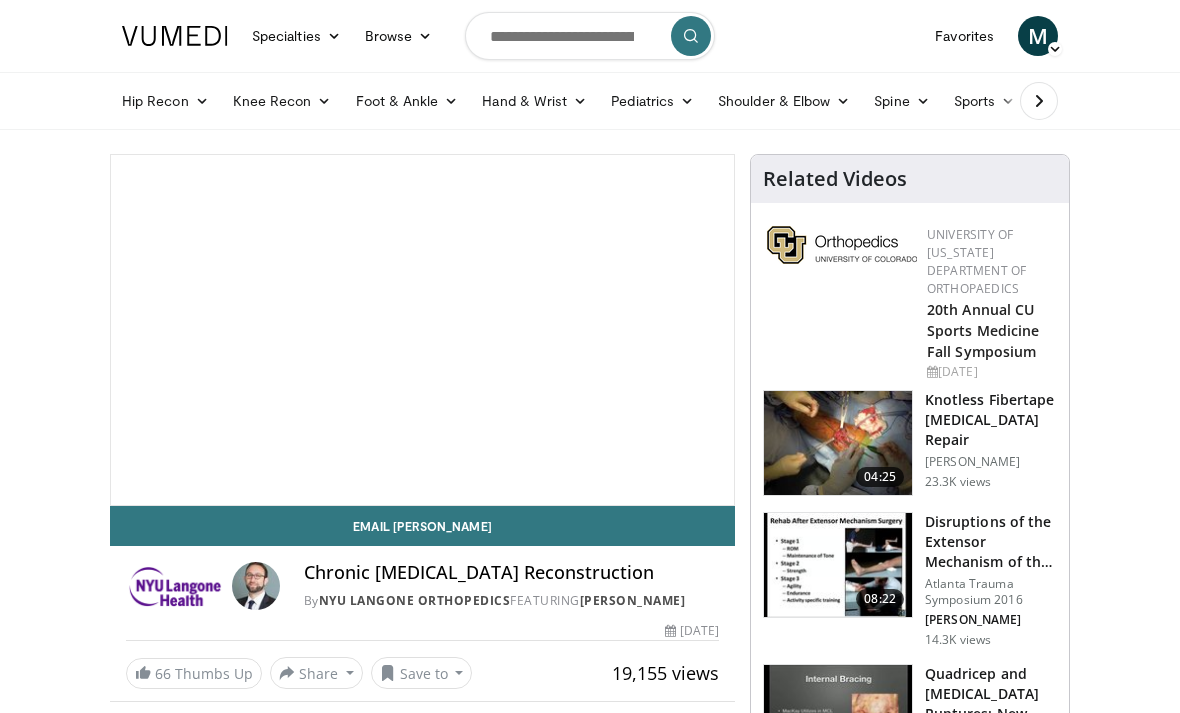 scroll, scrollTop: 0, scrollLeft: 0, axis: both 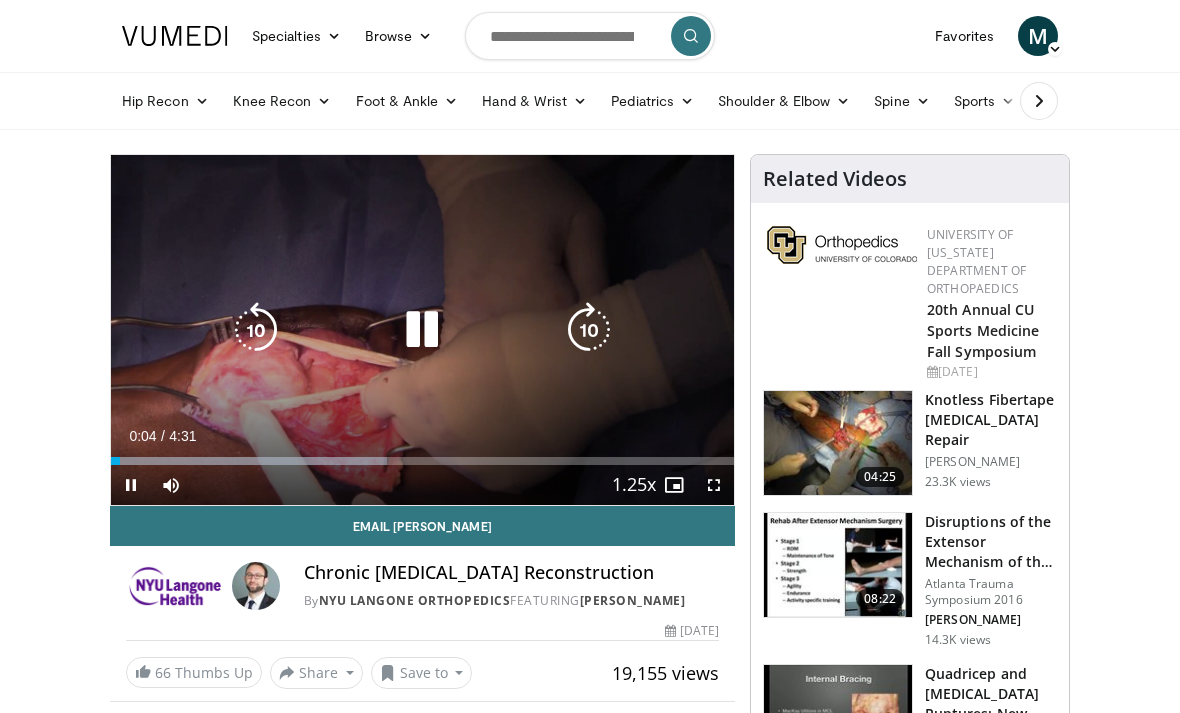 click at bounding box center (589, 330) 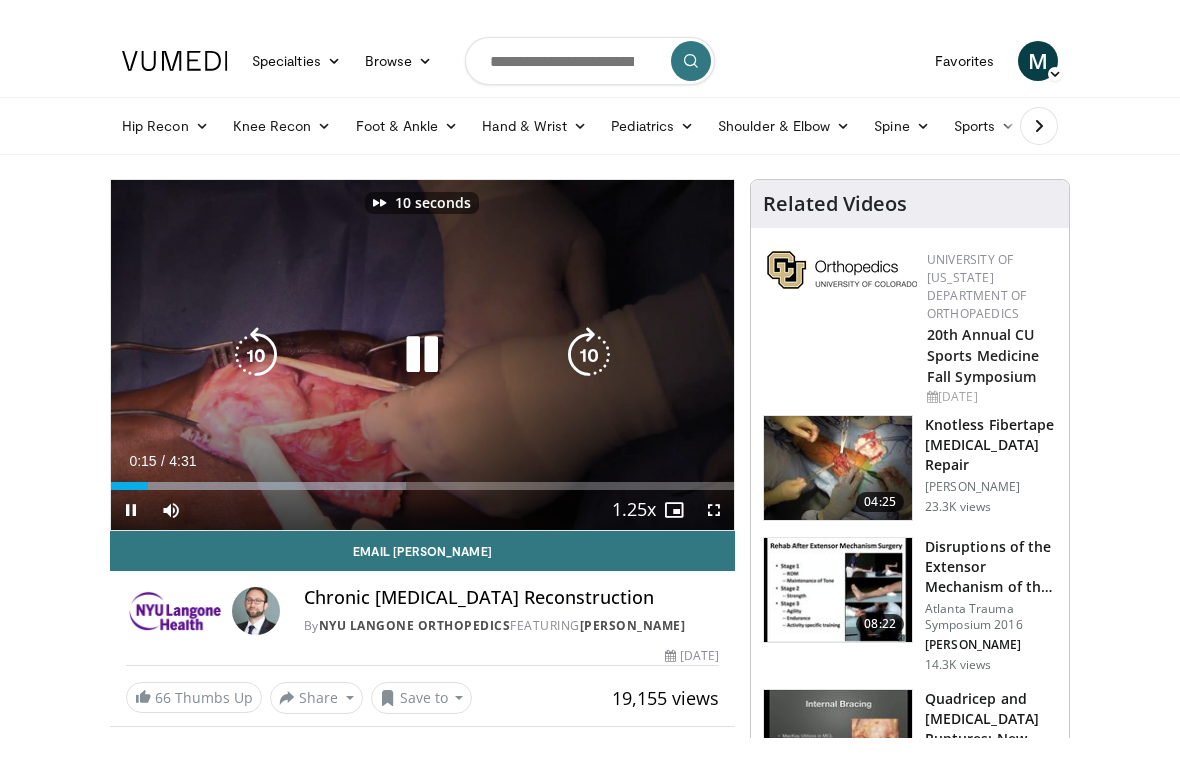 scroll, scrollTop: 24, scrollLeft: 0, axis: vertical 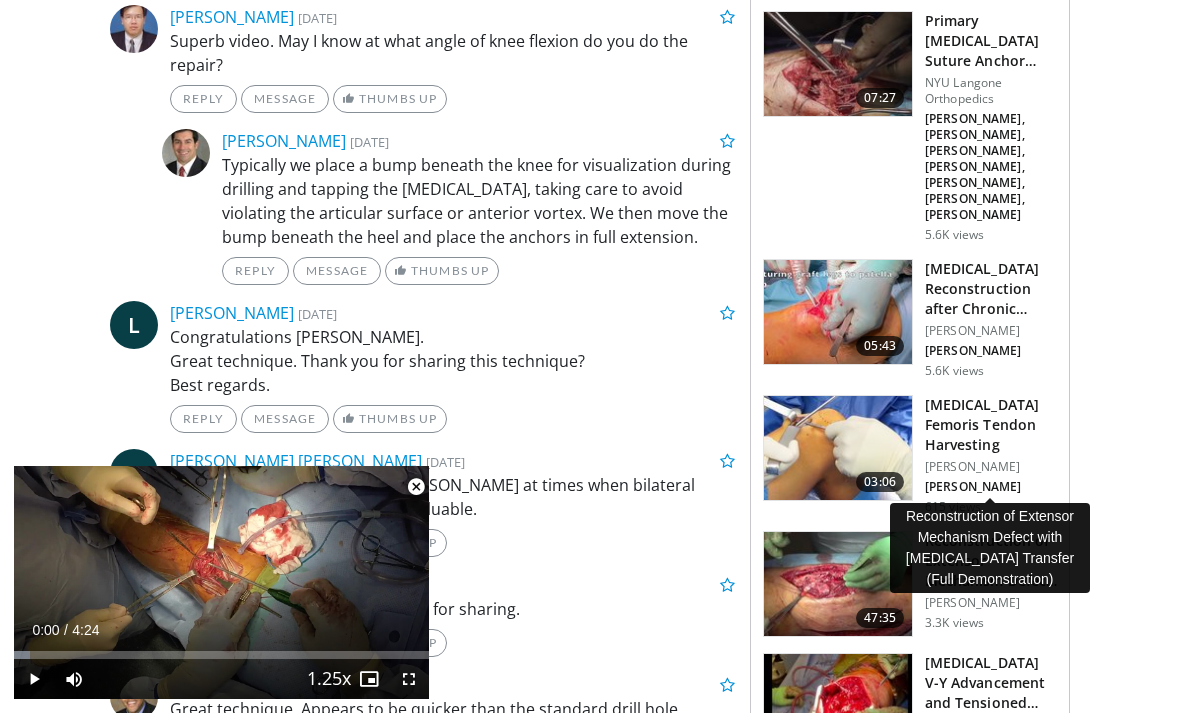 click on "Reconstruction of Extensor Mechanism Defect with Sartorius Muscle Tr…" at bounding box center [991, 561] 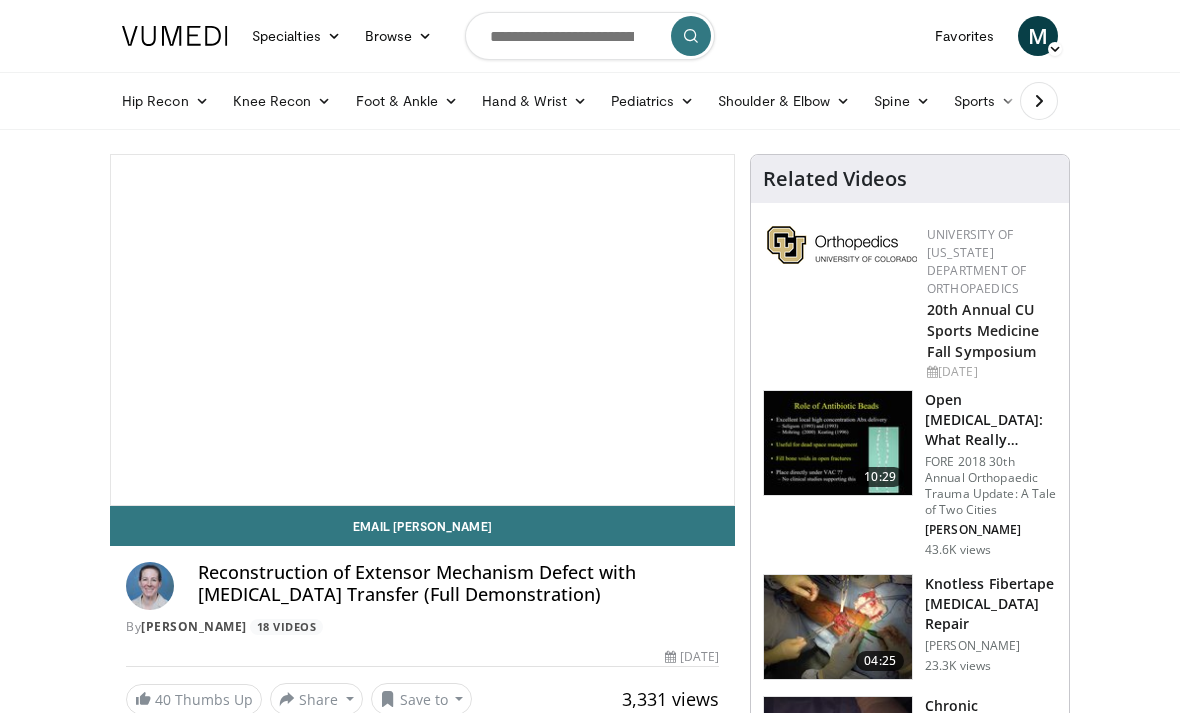 scroll, scrollTop: 0, scrollLeft: 0, axis: both 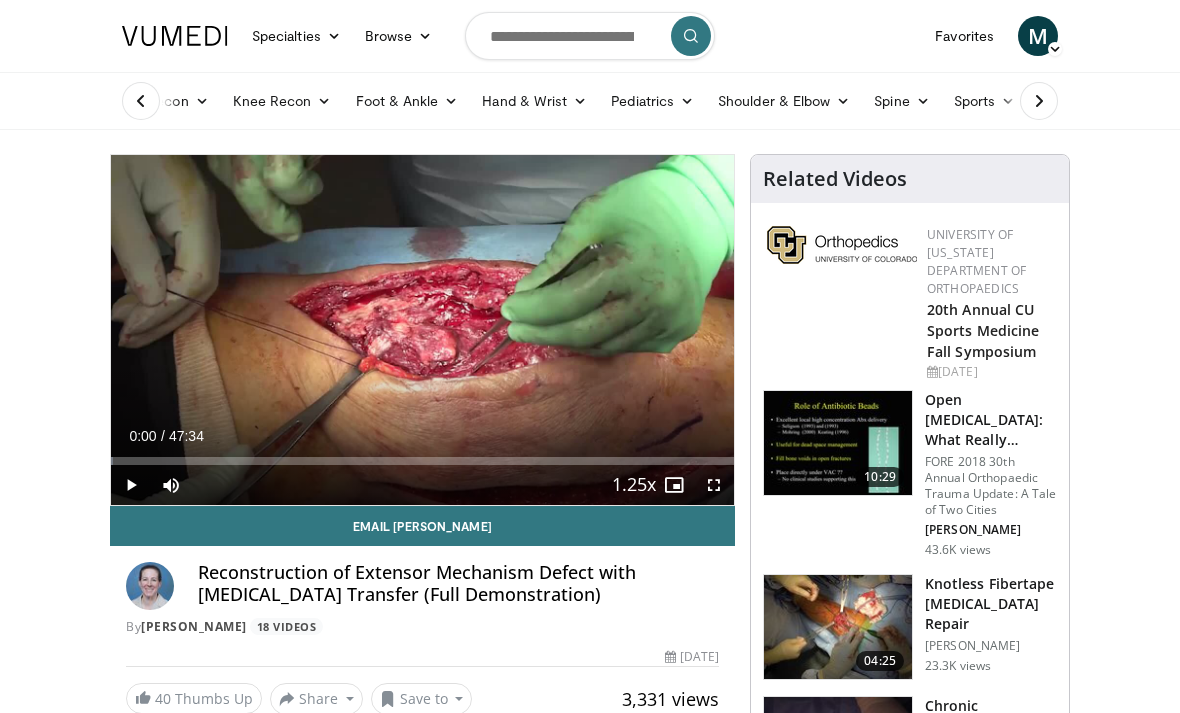 click at bounding box center [590, 36] 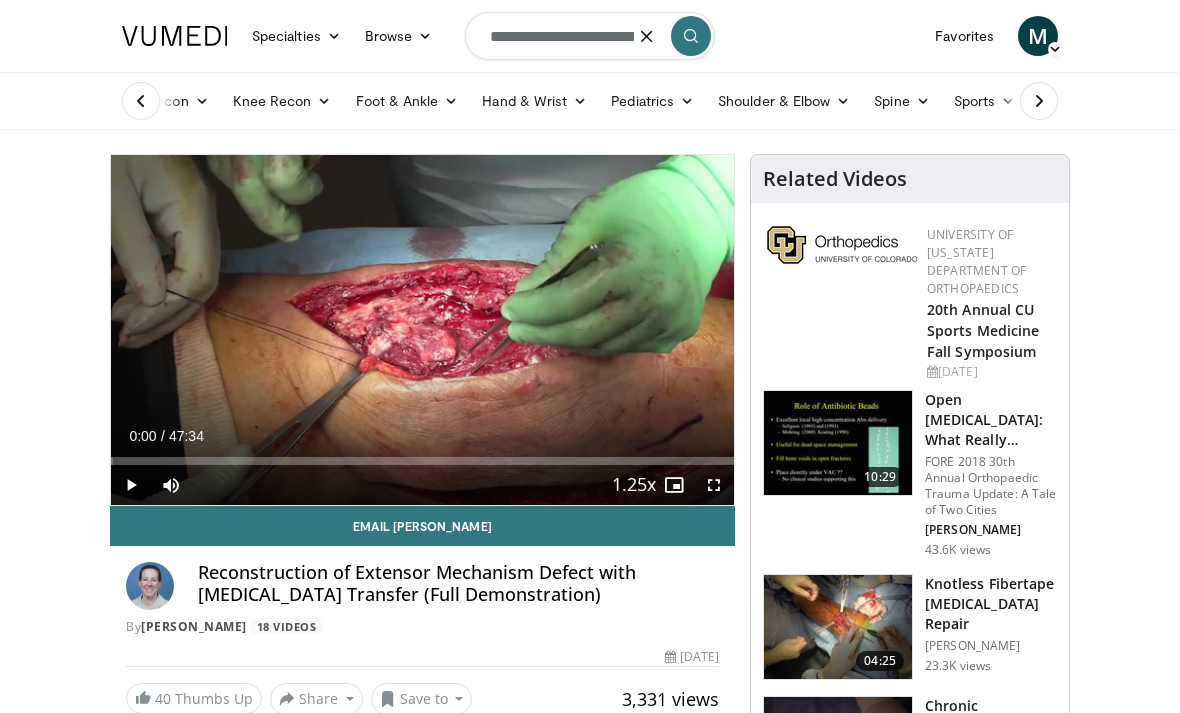 type on "**********" 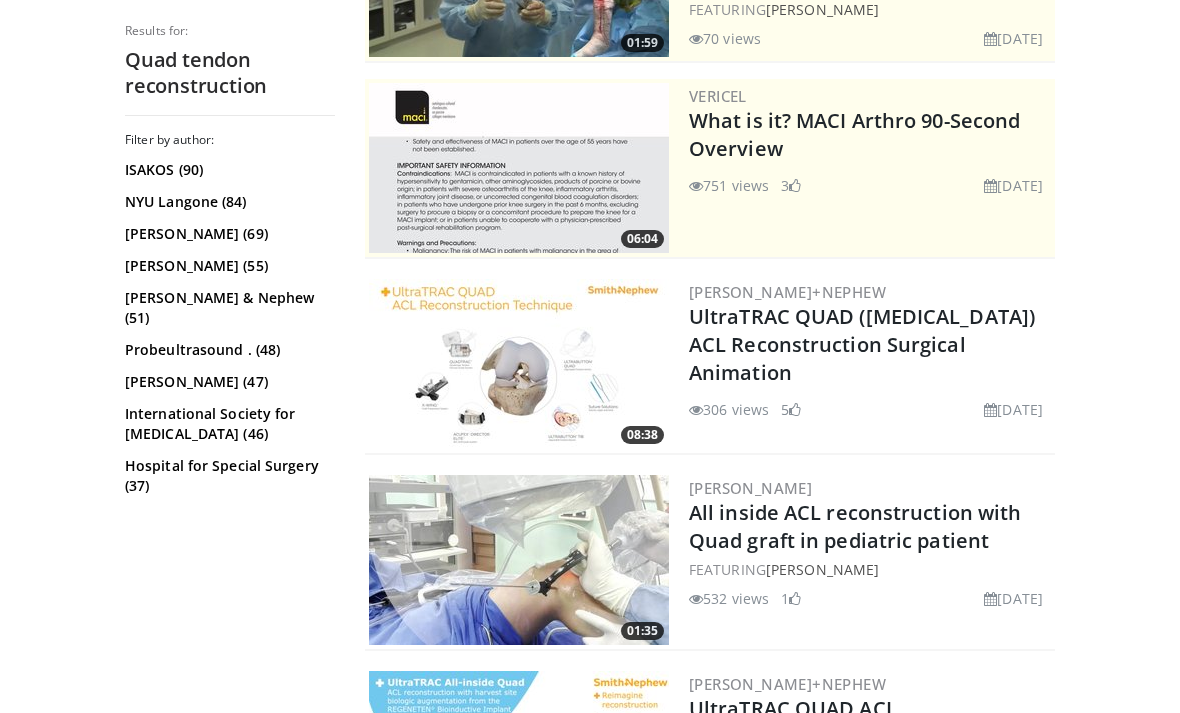 scroll, scrollTop: 0, scrollLeft: 0, axis: both 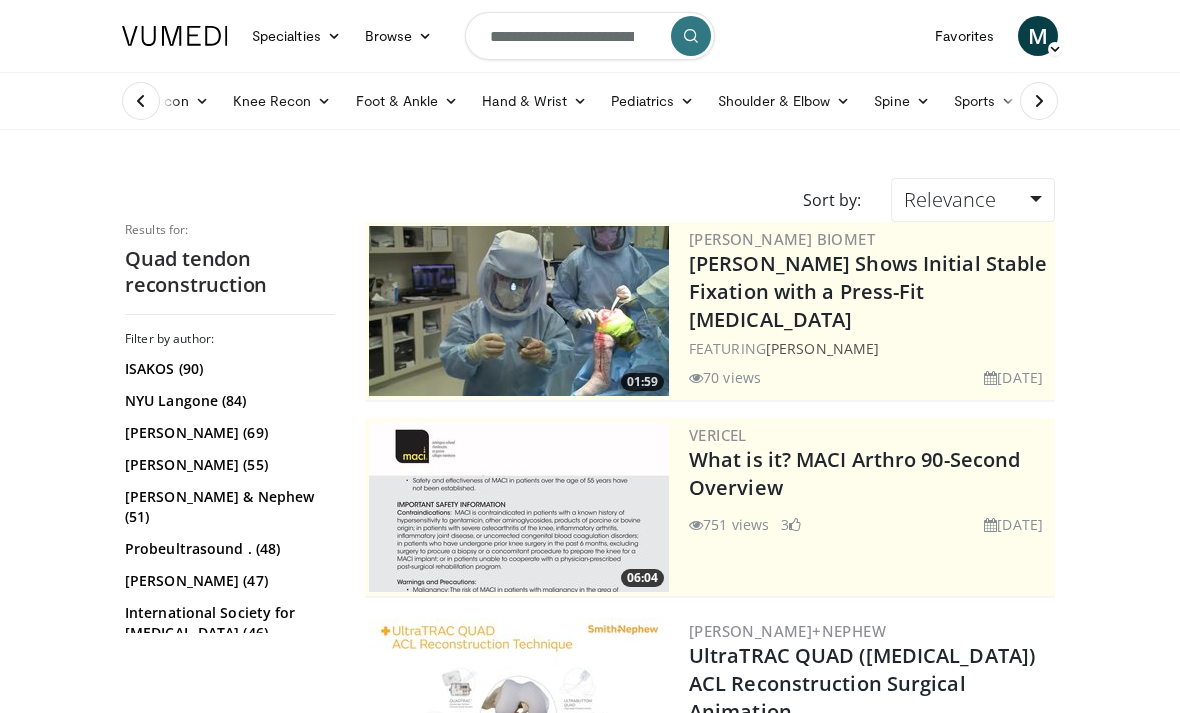click on "**********" at bounding box center [590, 36] 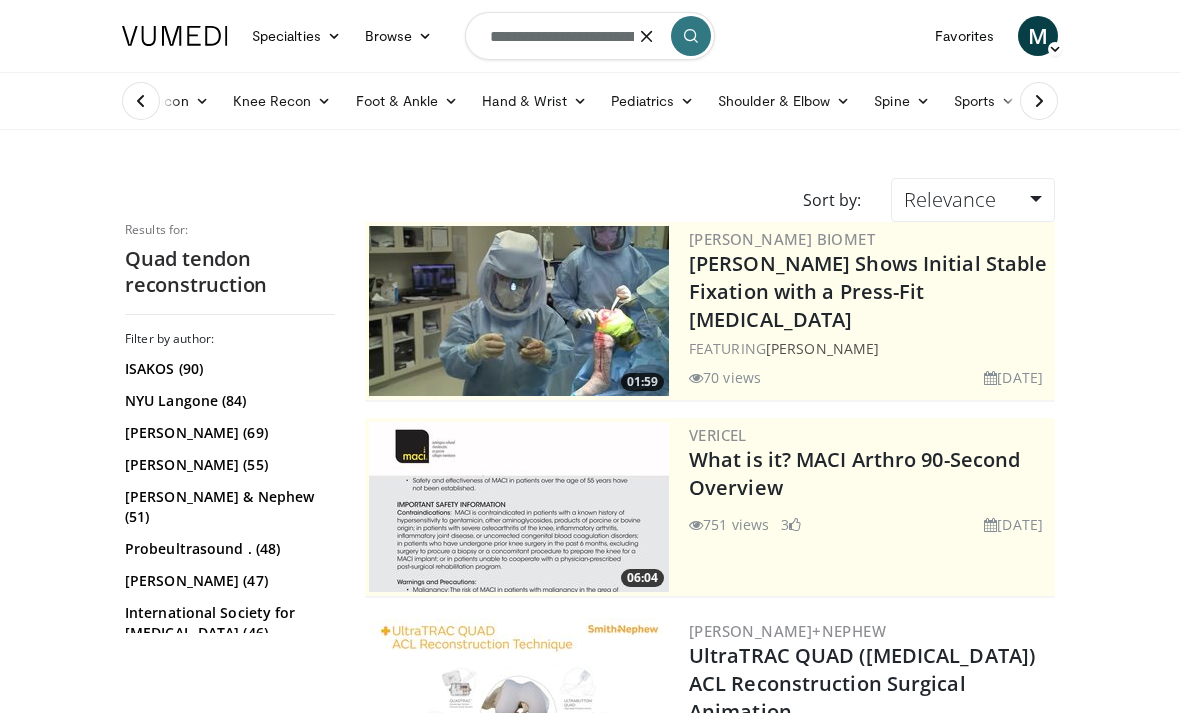type on "**********" 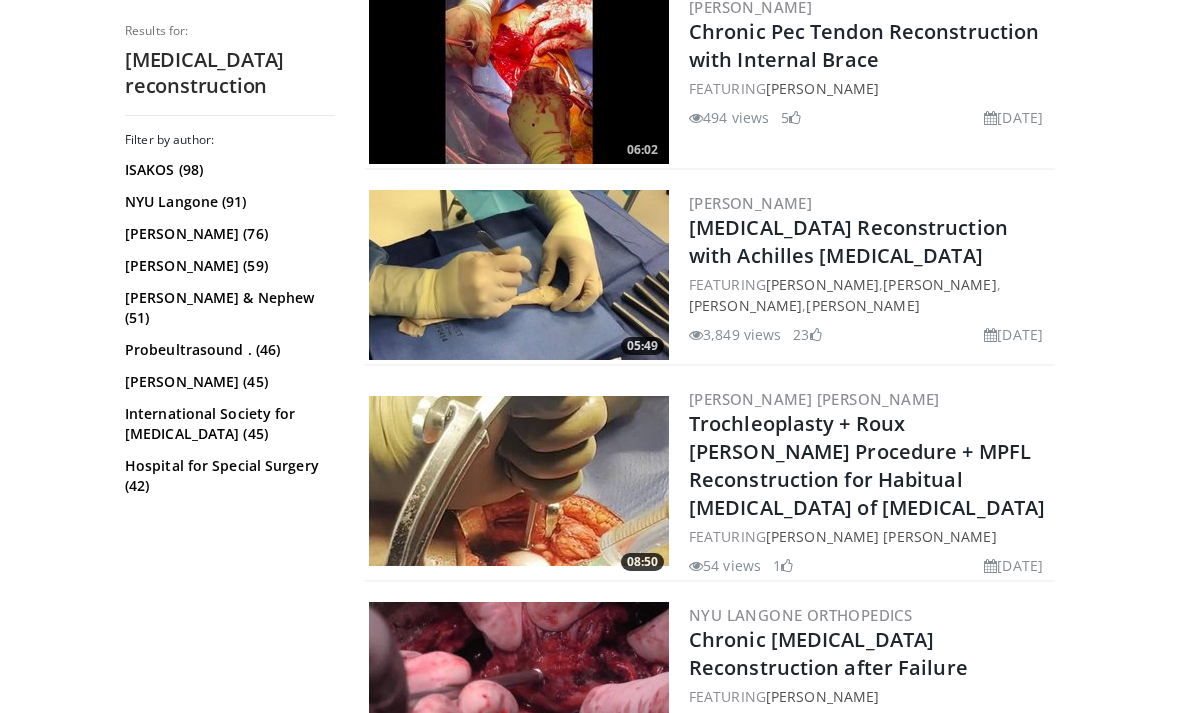 scroll, scrollTop: 1292, scrollLeft: 0, axis: vertical 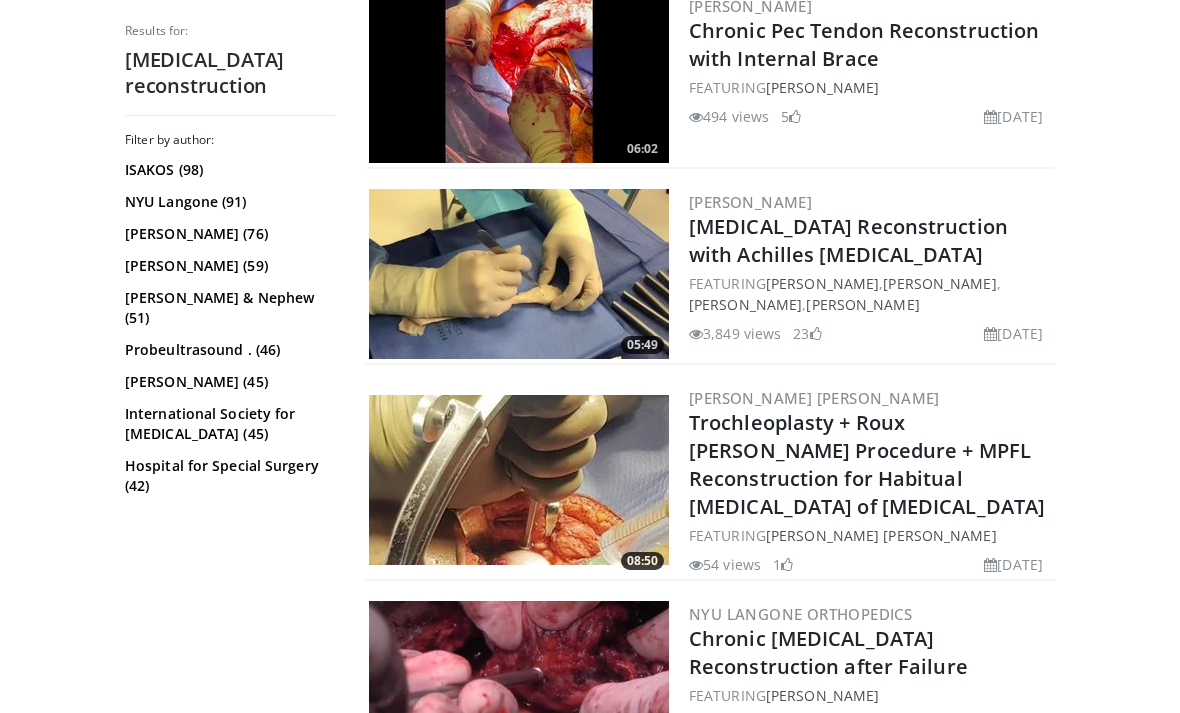 click on "[MEDICAL_DATA] Reconstruction with Achilles [MEDICAL_DATA]" at bounding box center [848, 240] 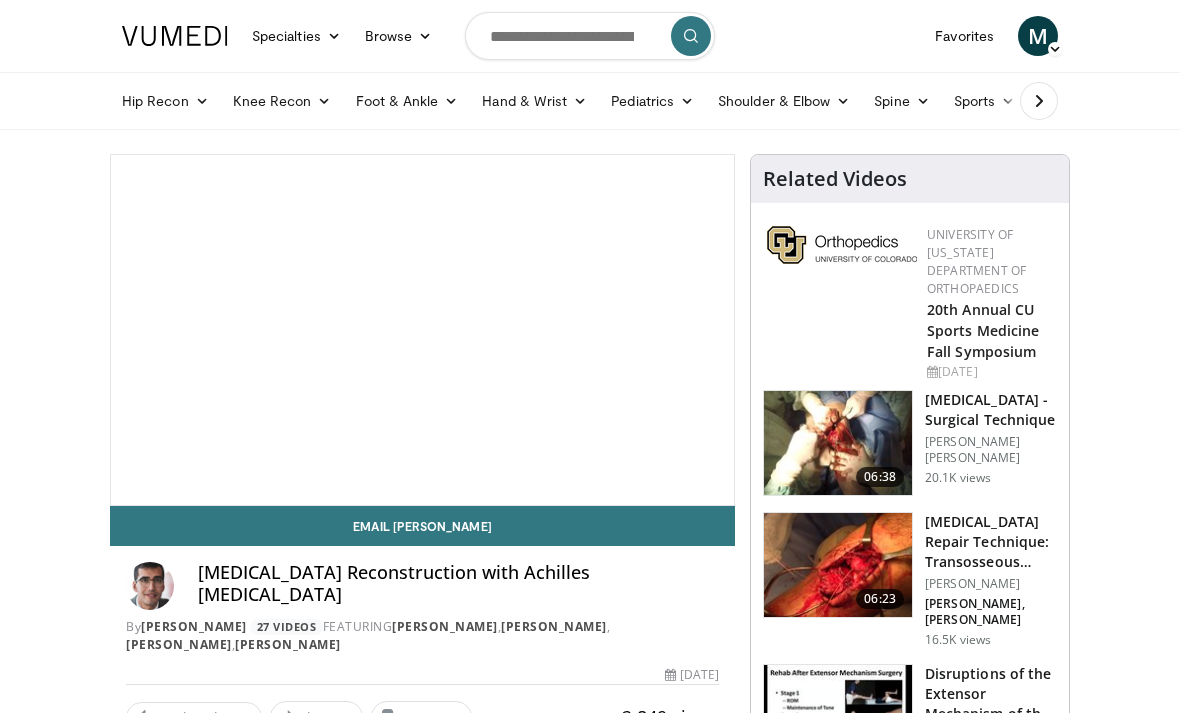 scroll, scrollTop: 0, scrollLeft: 0, axis: both 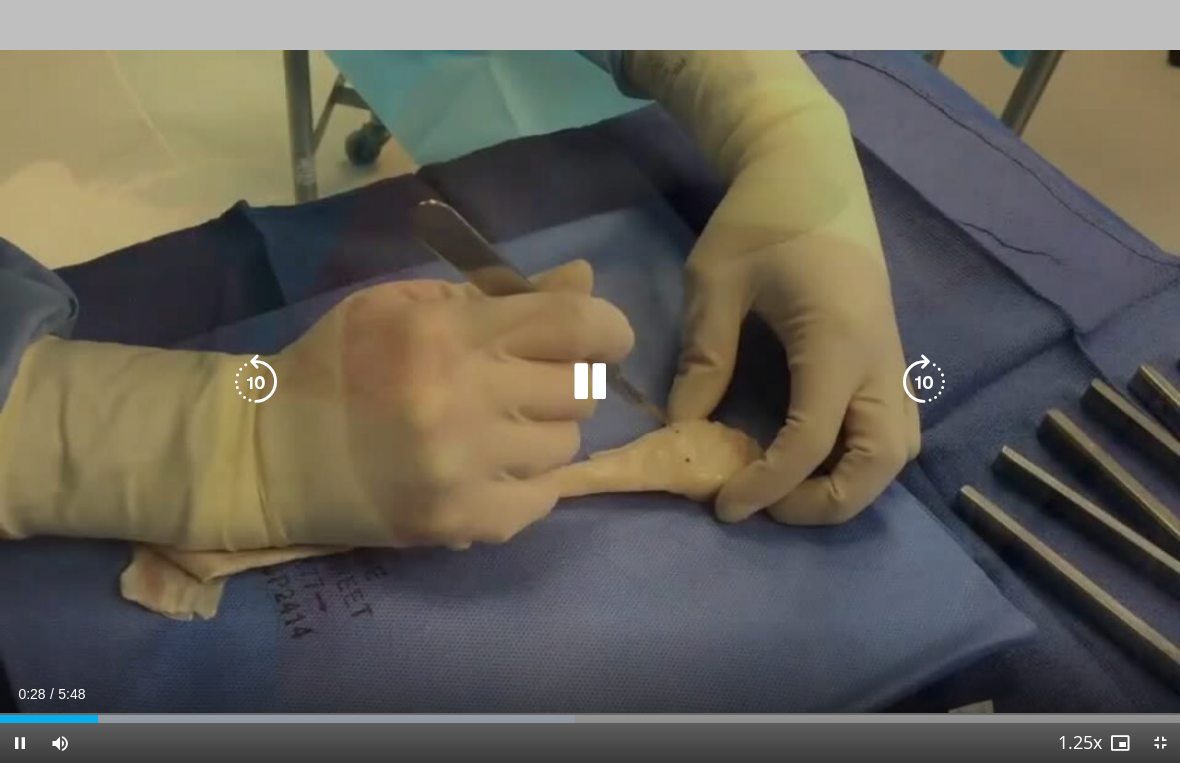 click at bounding box center (924, 382) 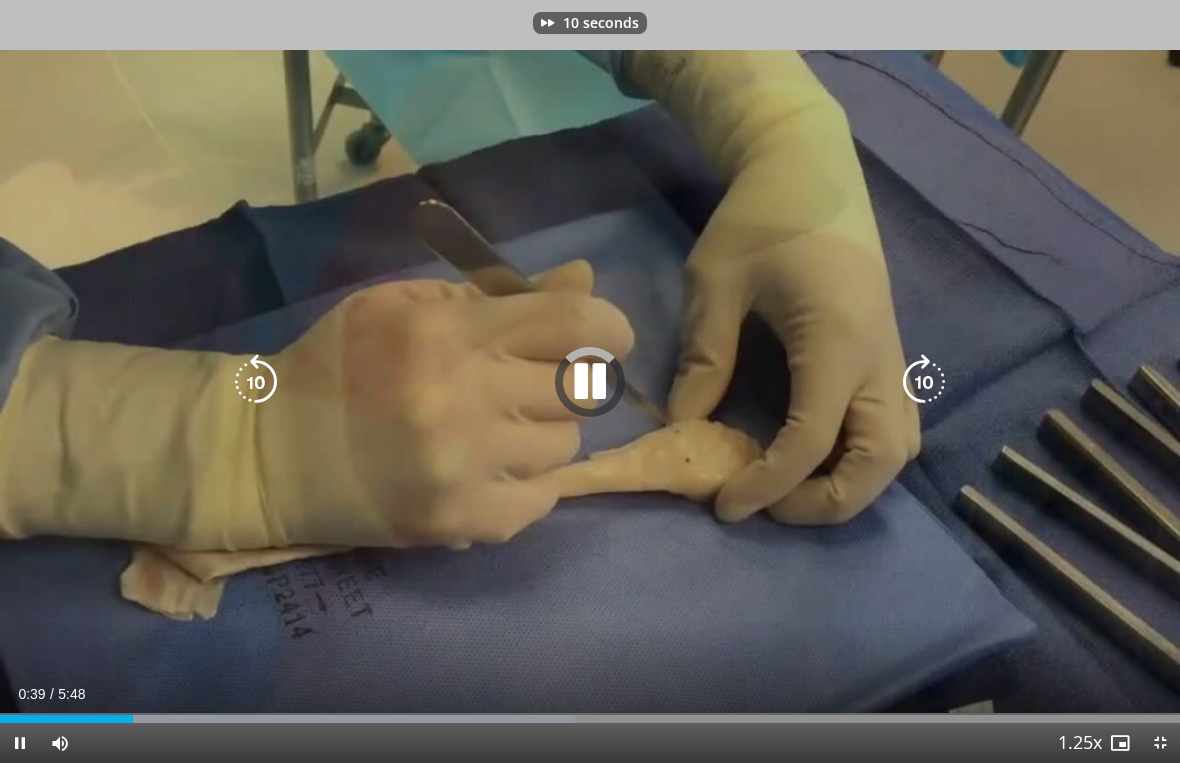 click at bounding box center (924, 382) 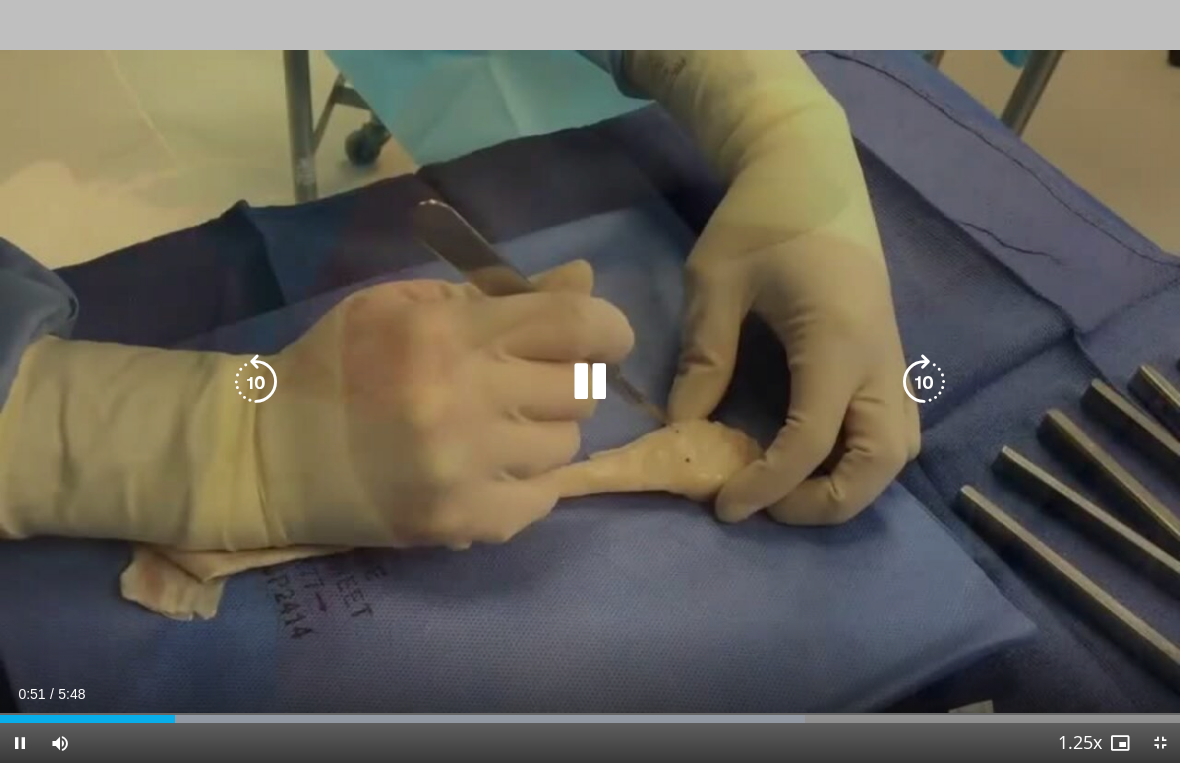 click at bounding box center [924, 382] 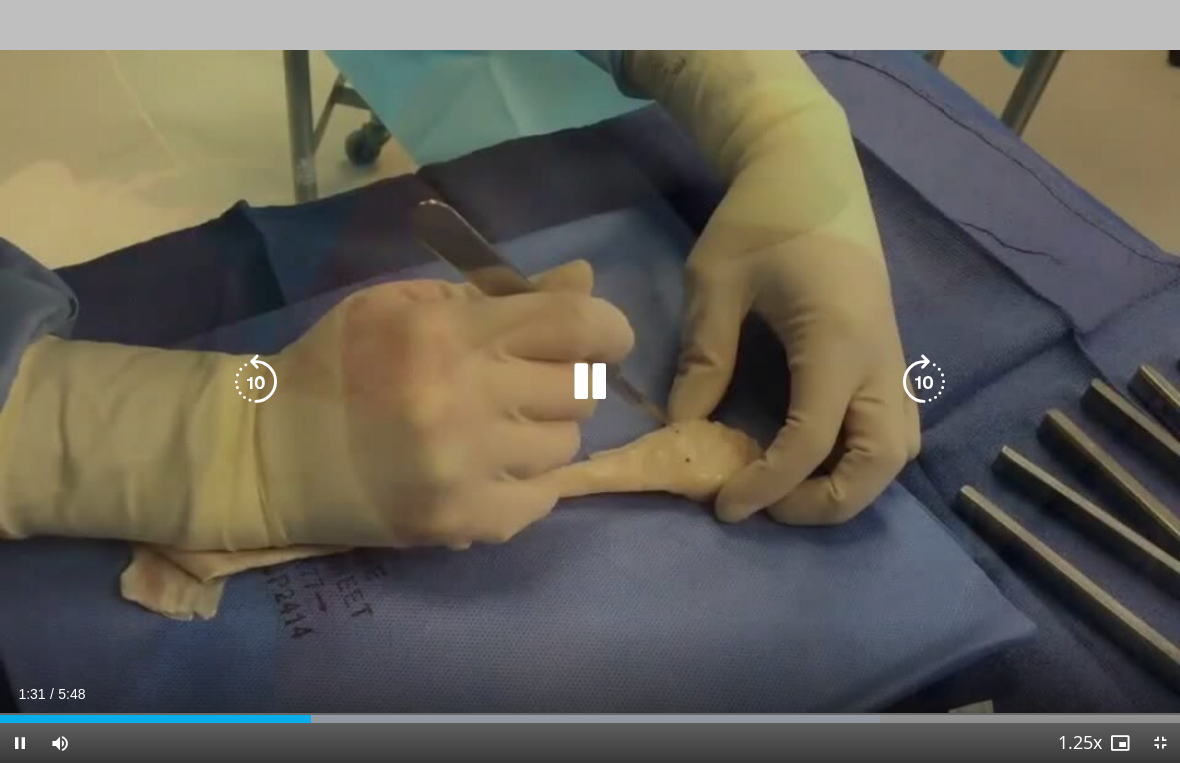 click at bounding box center [924, 382] 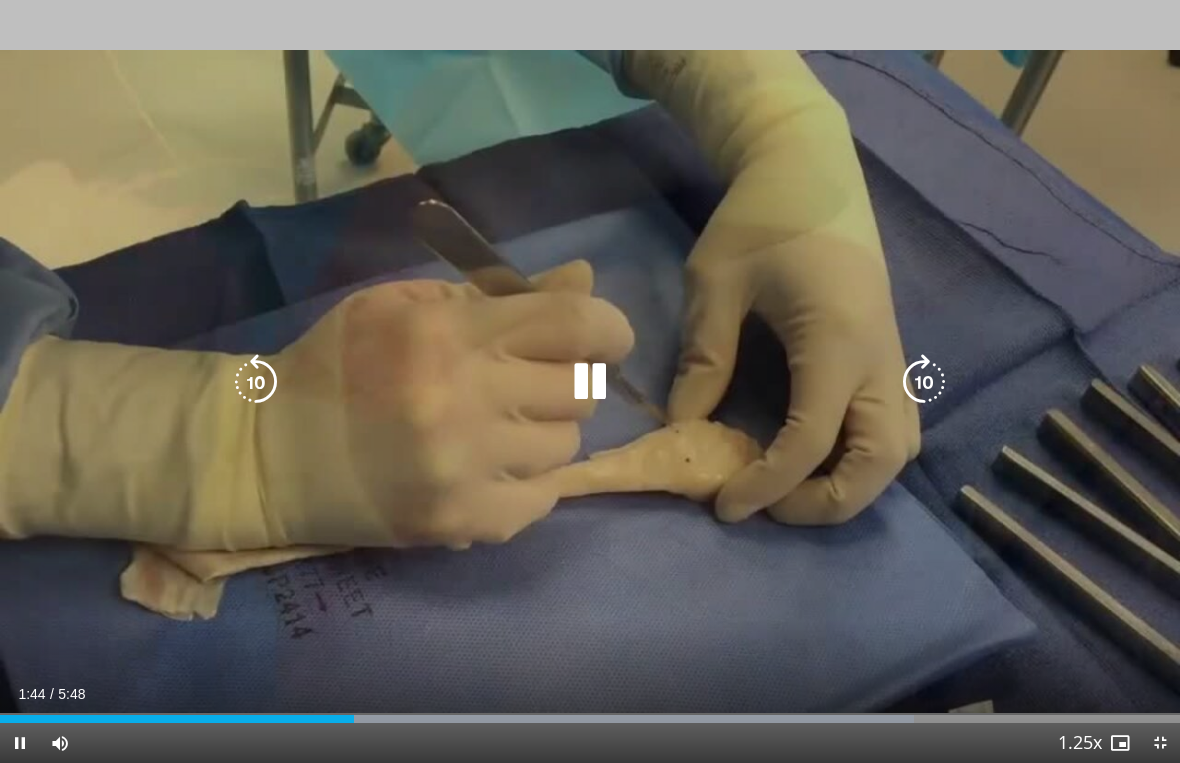 click at bounding box center [924, 382] 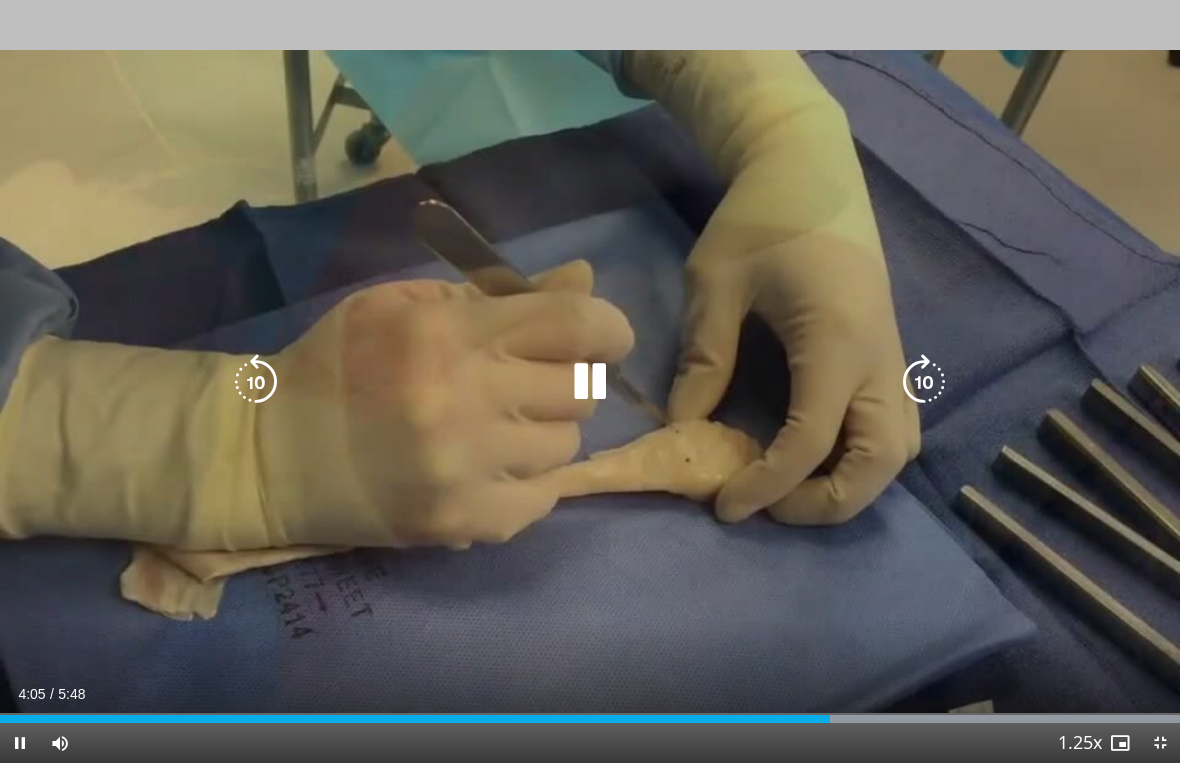 click at bounding box center [924, 382] 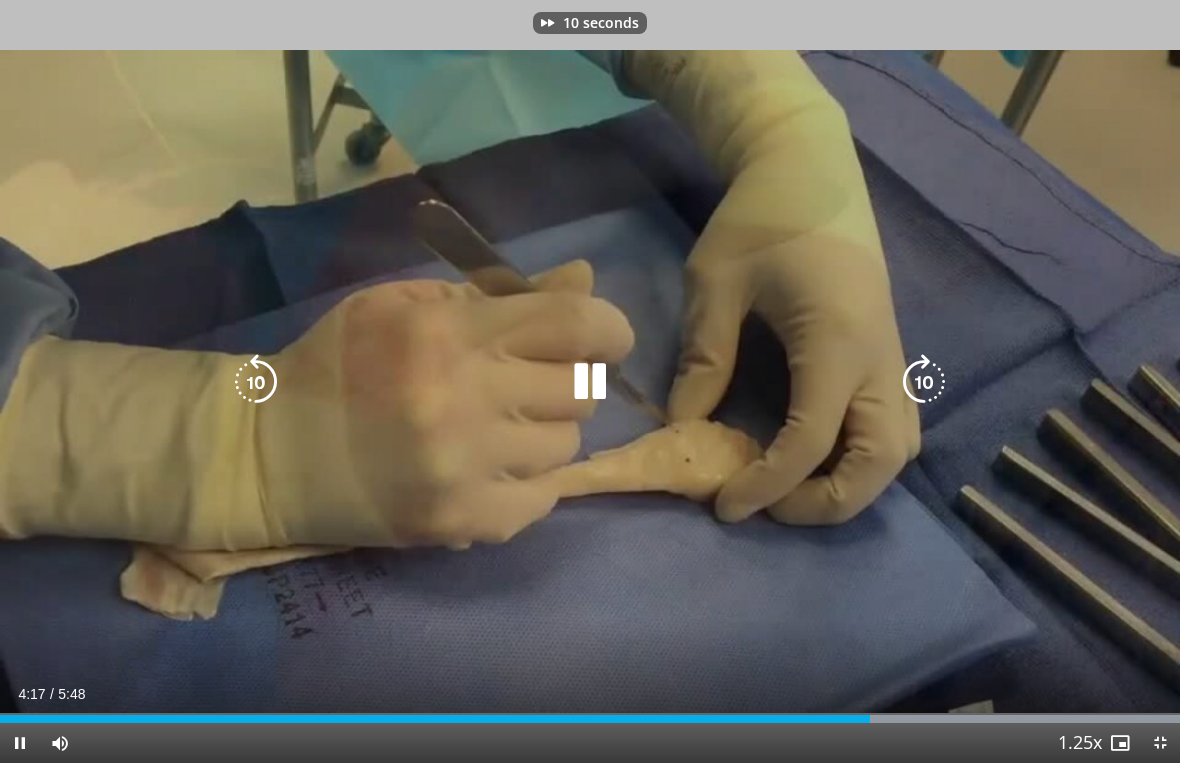 click at bounding box center (924, 382) 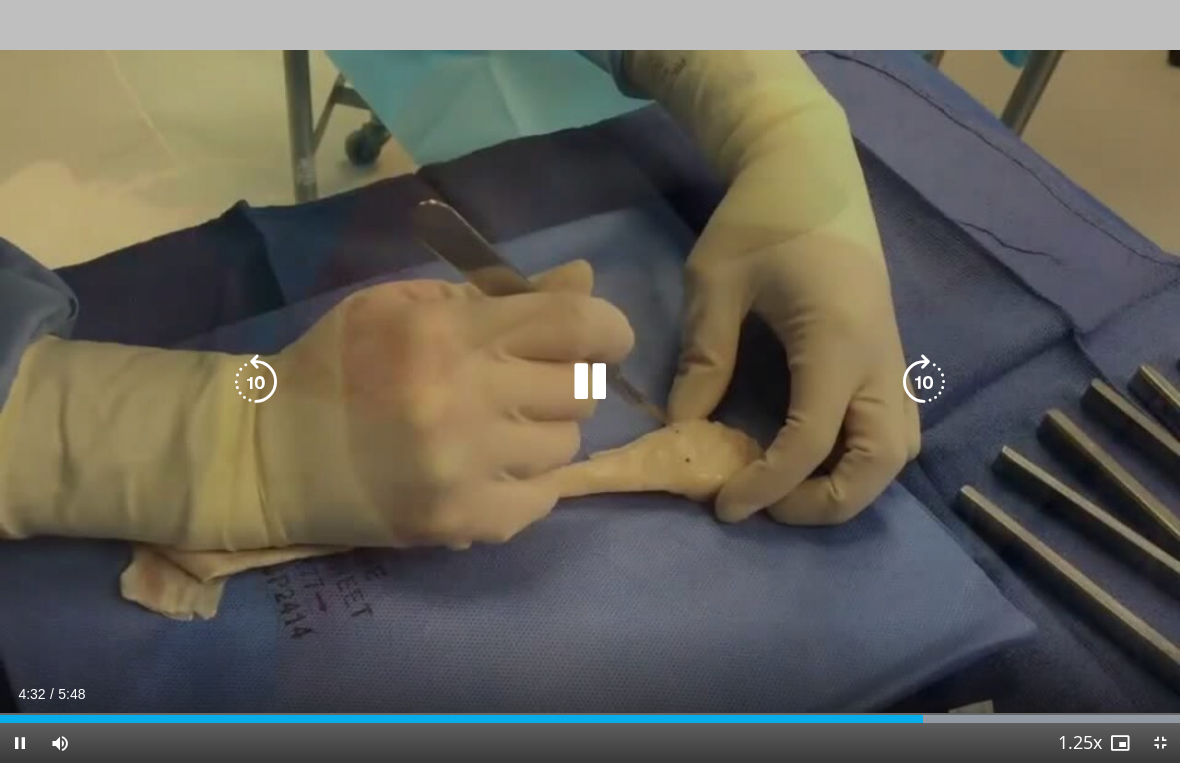 click at bounding box center (924, 382) 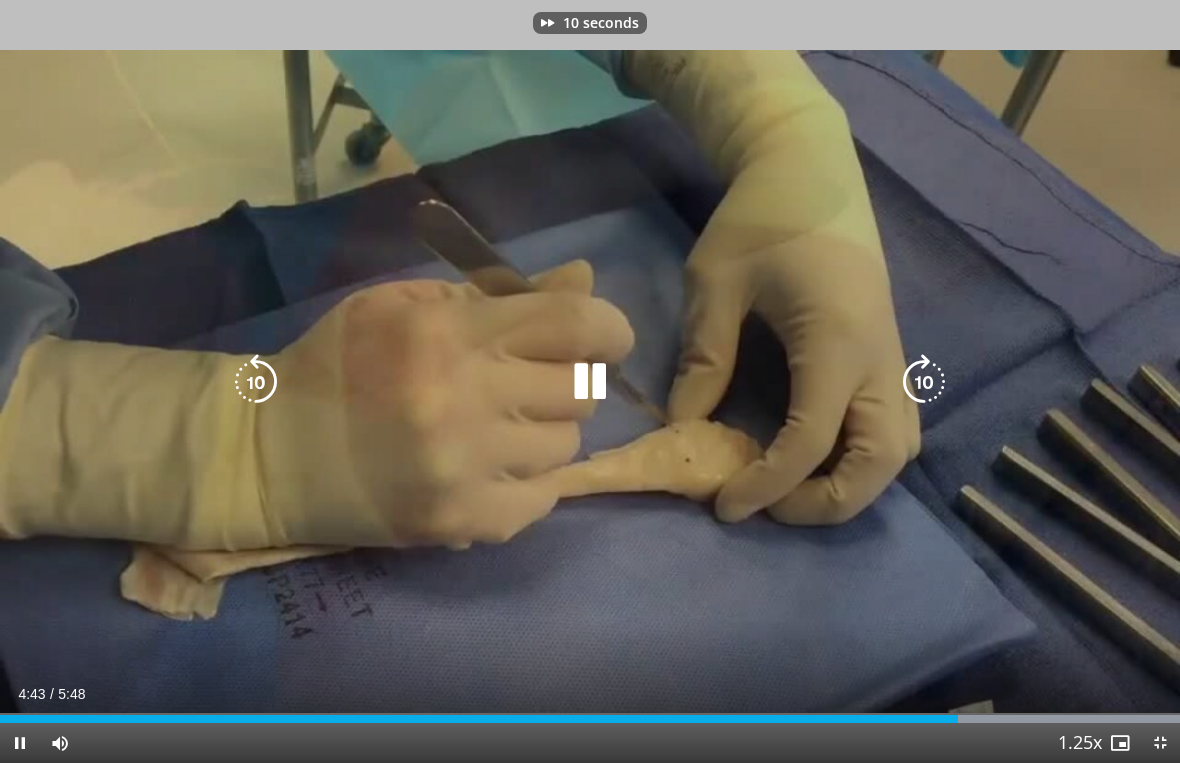 click at bounding box center [924, 382] 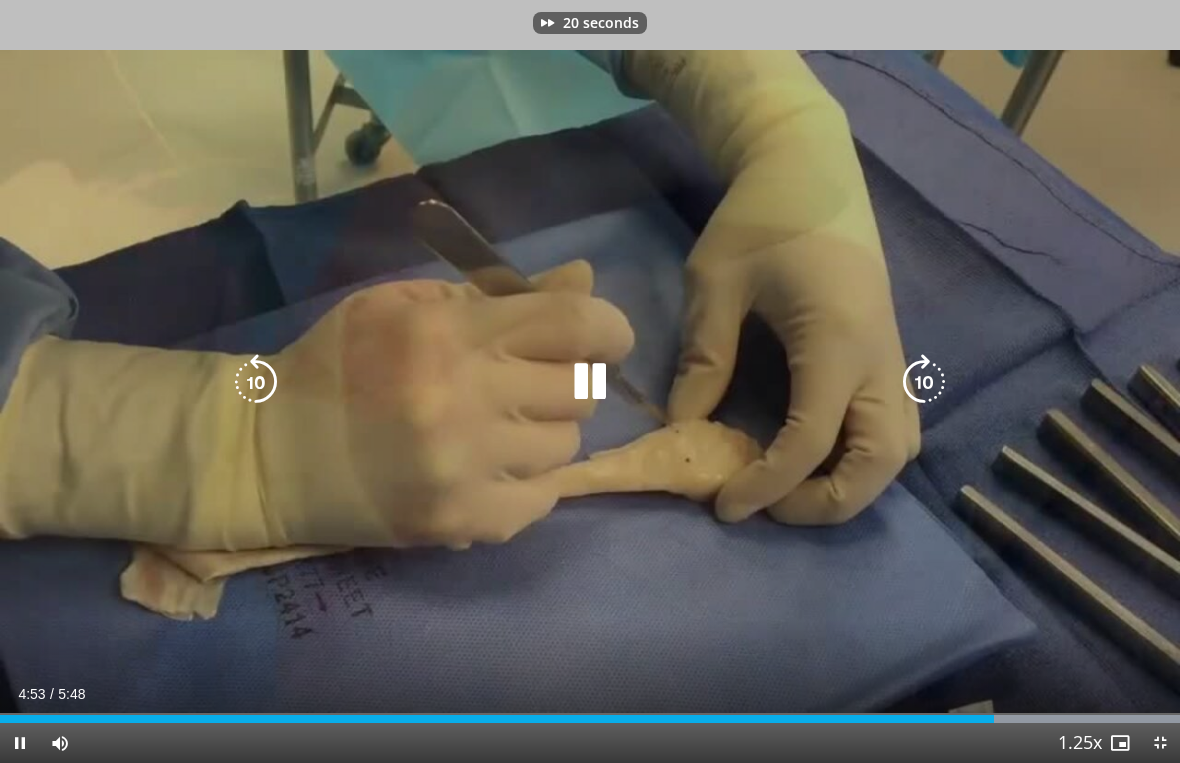 click at bounding box center (924, 382) 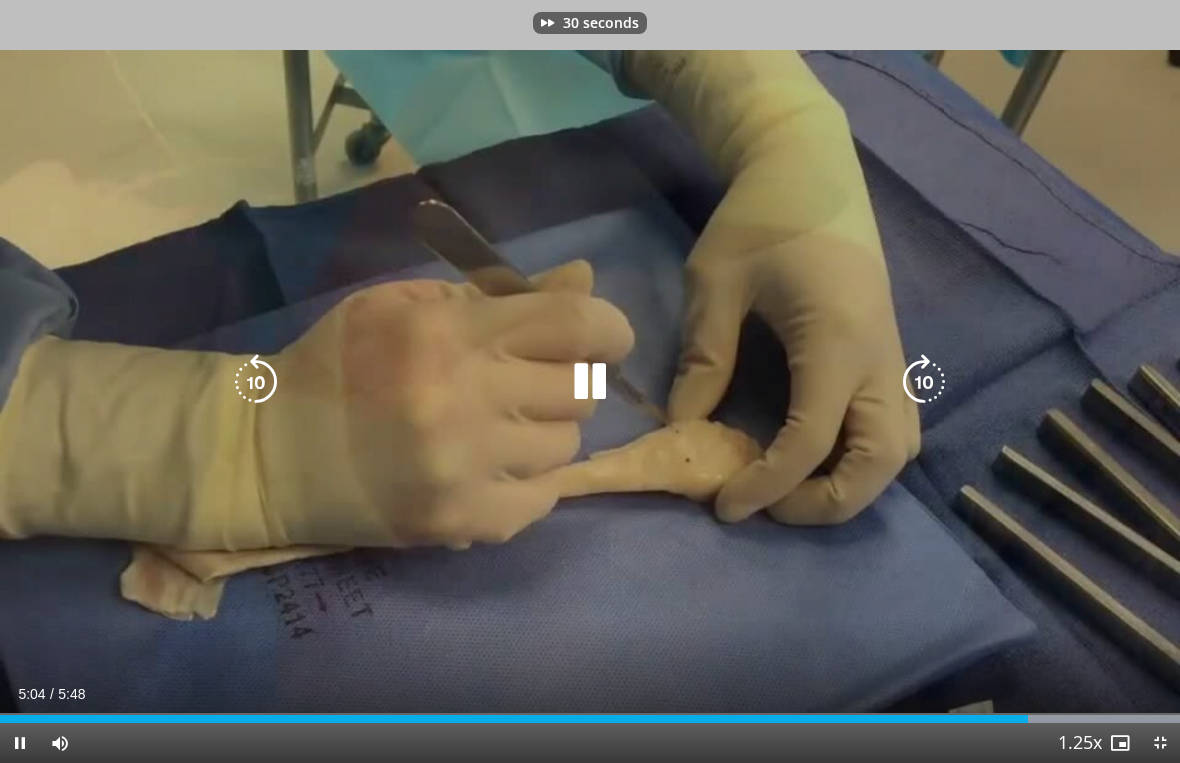 click at bounding box center (924, 382) 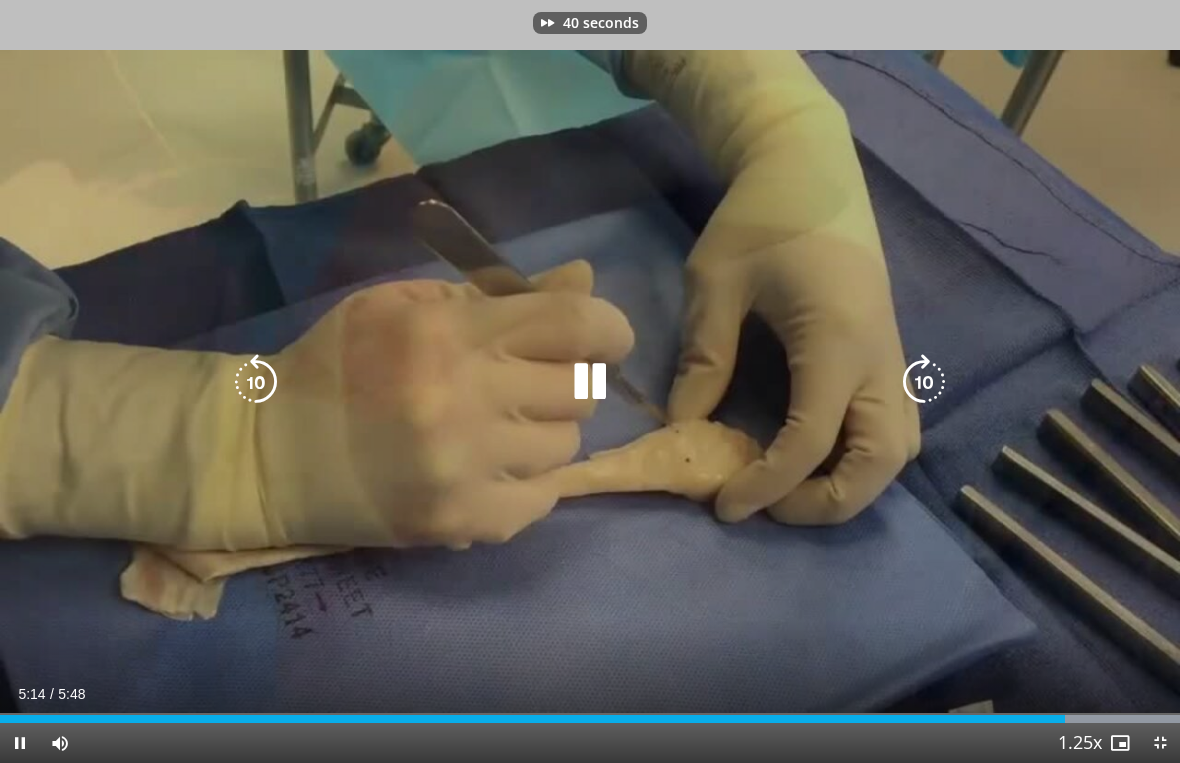 click at bounding box center (924, 382) 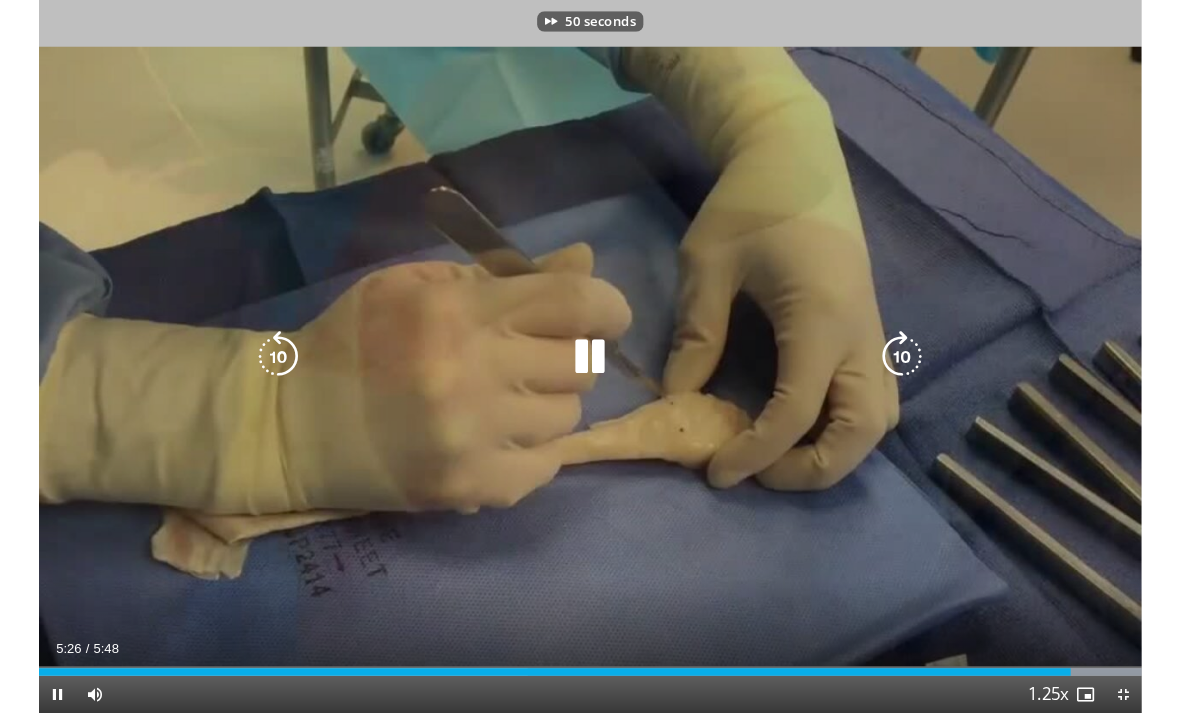 scroll, scrollTop: 0, scrollLeft: 0, axis: both 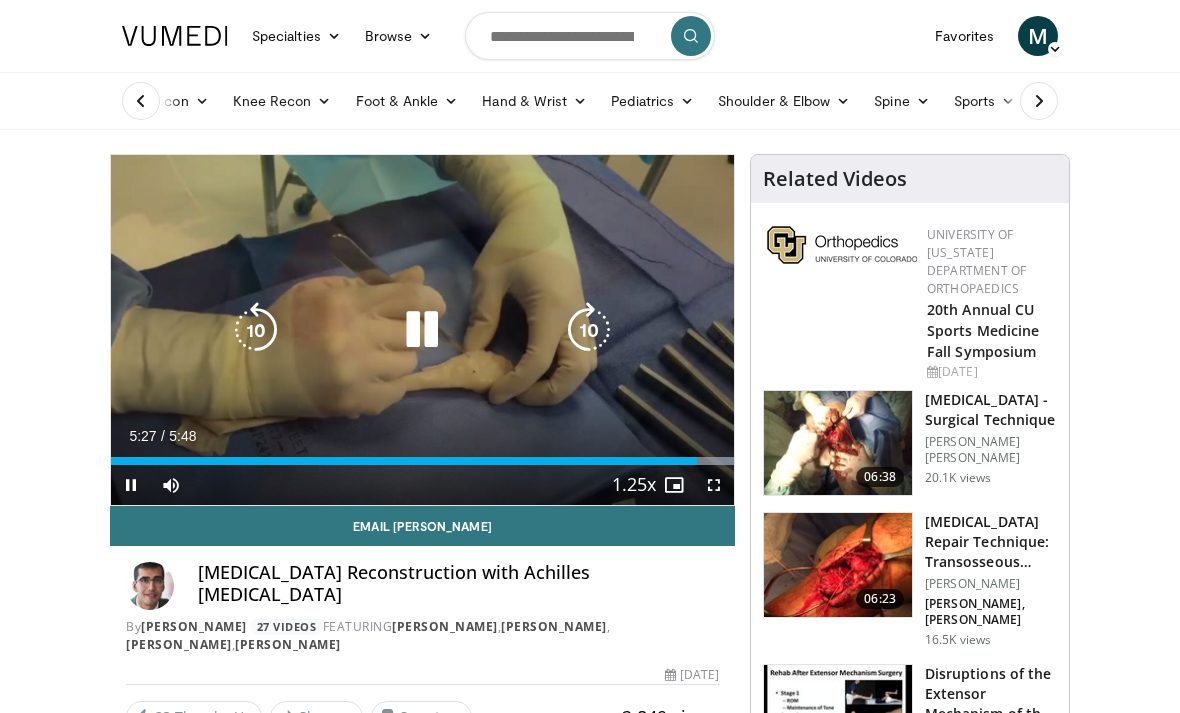 click at bounding box center [422, 330] 